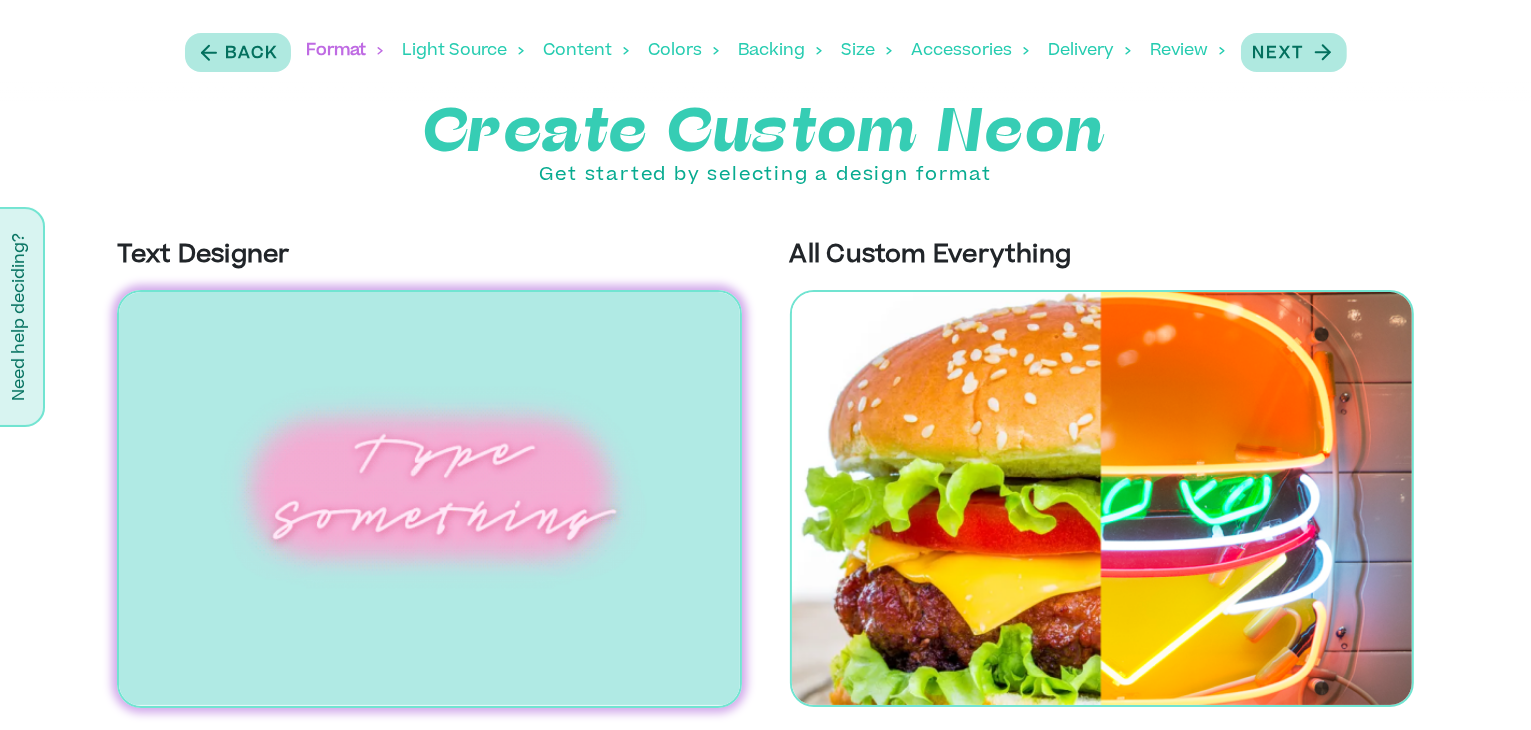 scroll, scrollTop: 2, scrollLeft: 0, axis: vertical 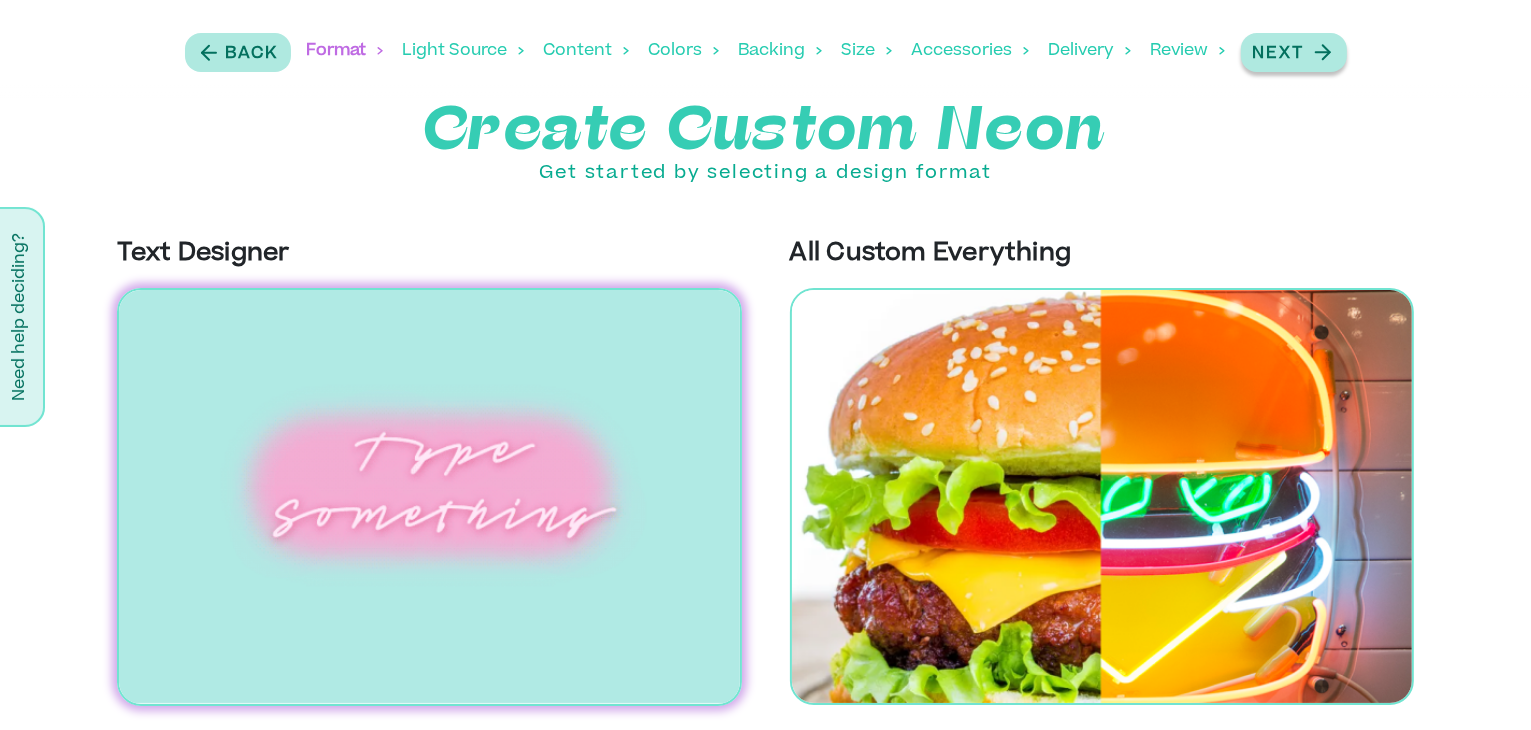 click on "Next" at bounding box center (1279, 54) 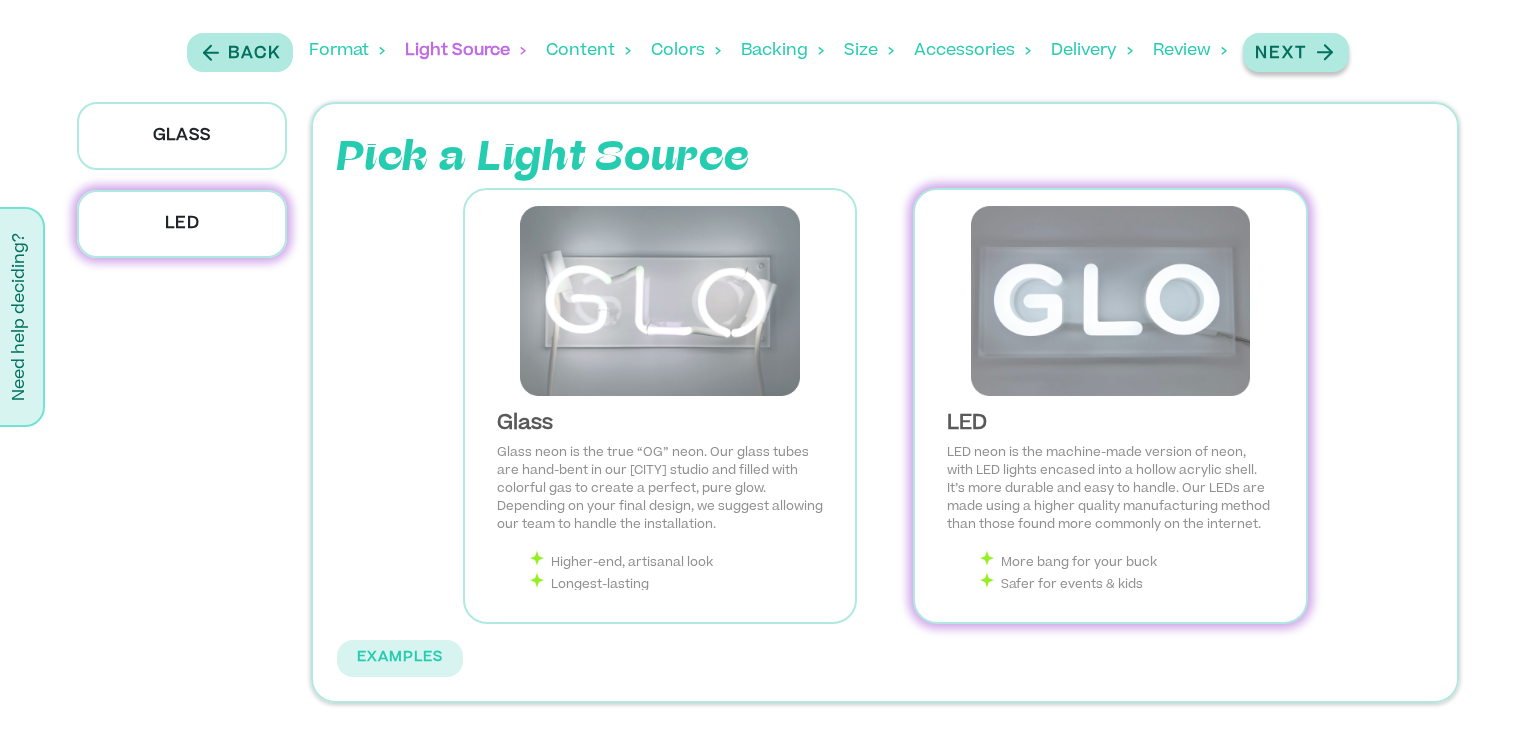 click at bounding box center [1324, 52] 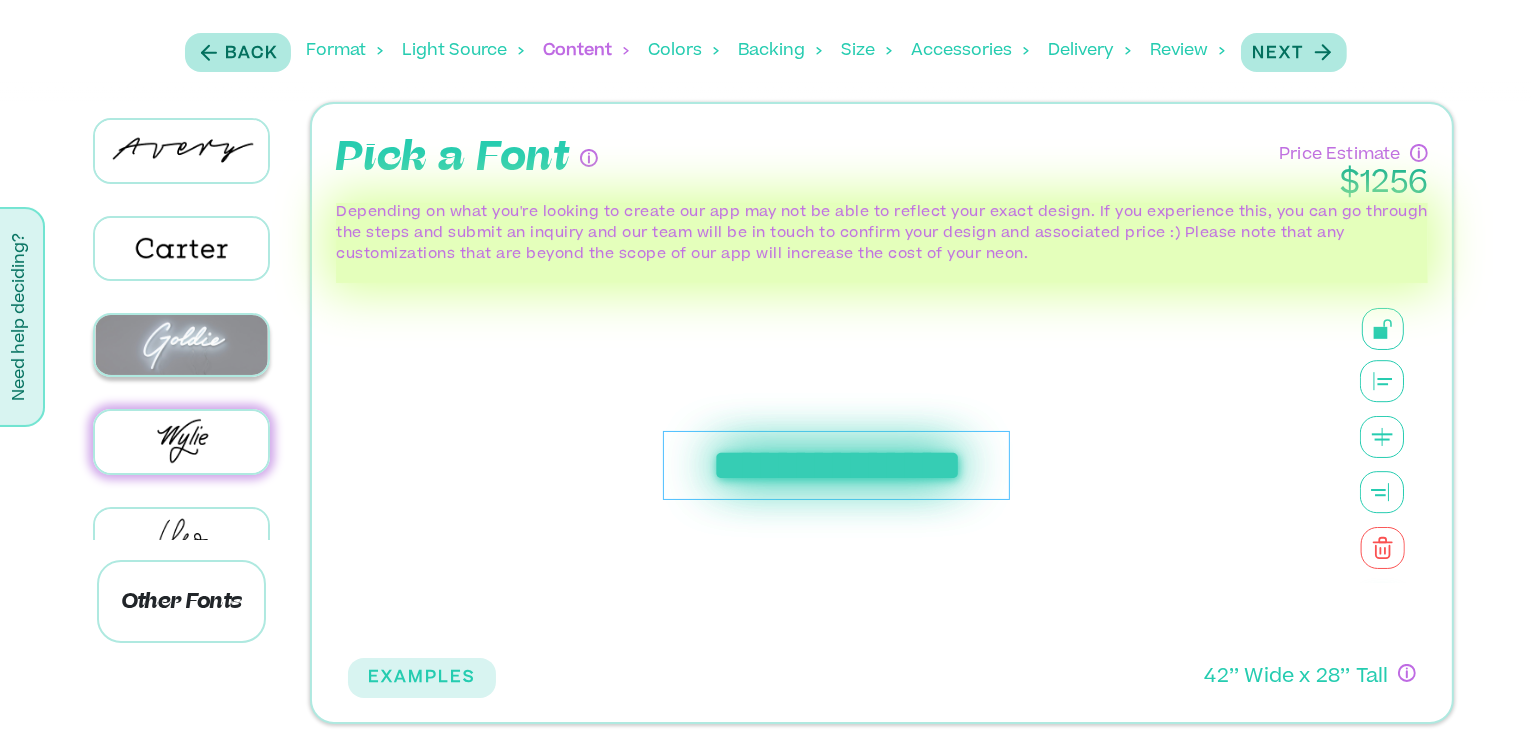 click at bounding box center (182, 151) 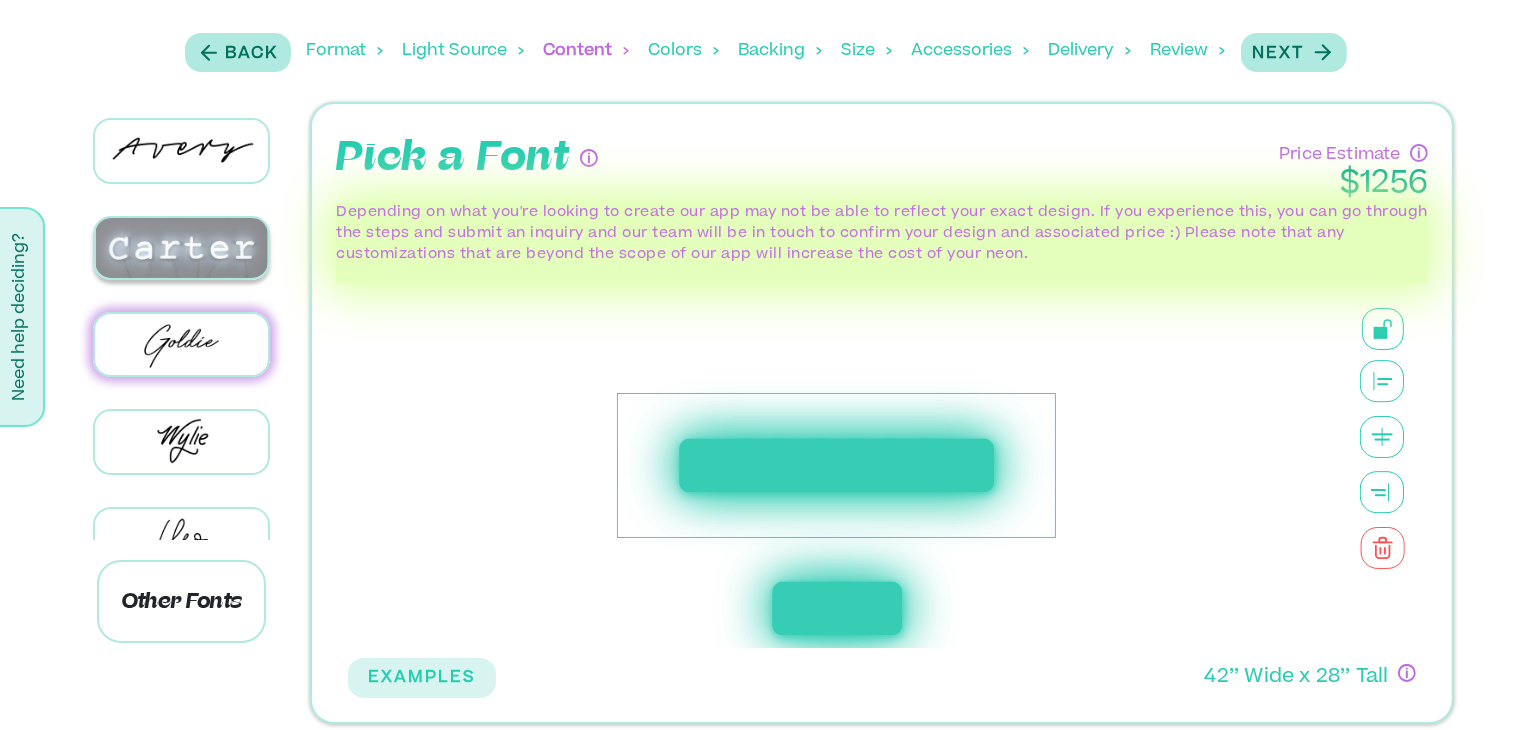 click at bounding box center (182, 151) 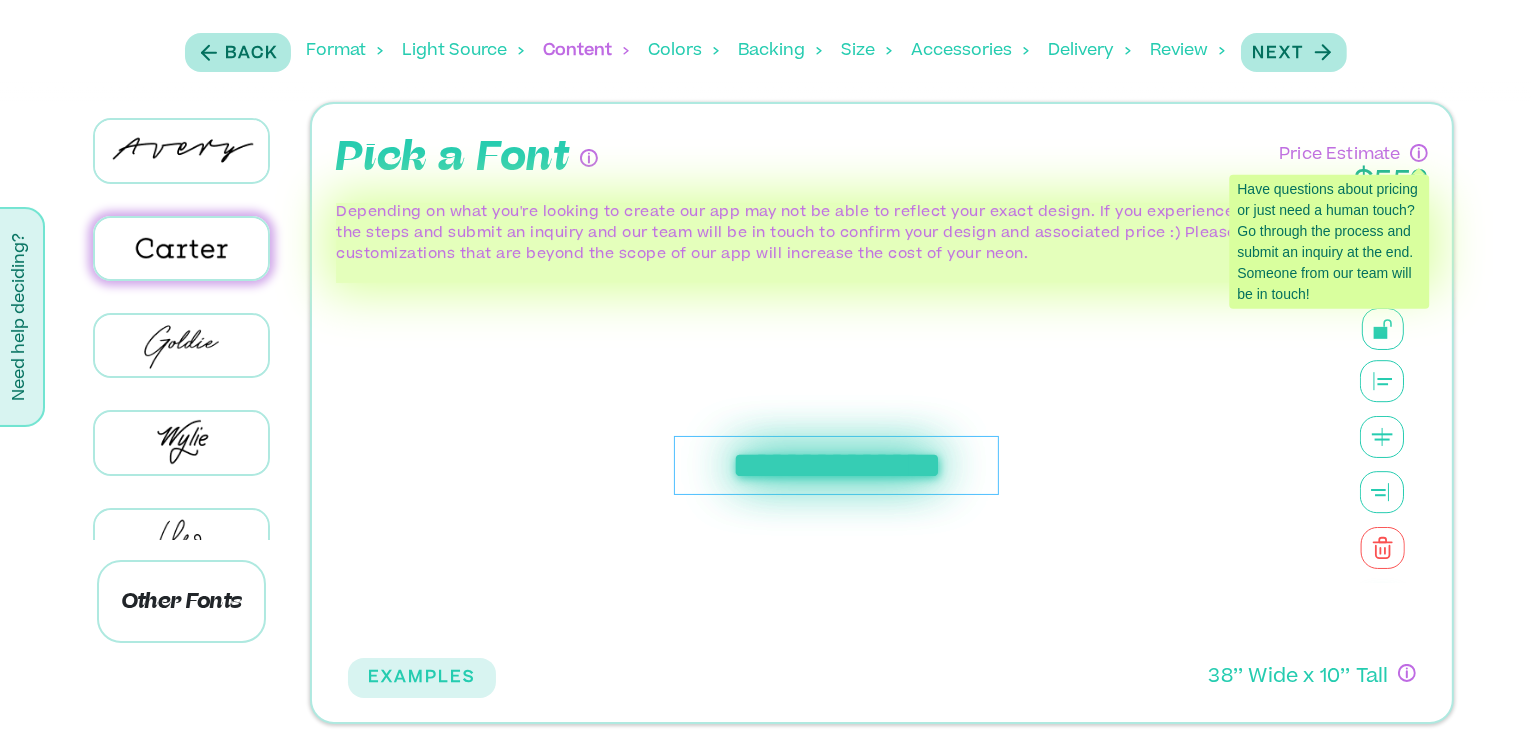 click on "Colors" at bounding box center [684, 51] 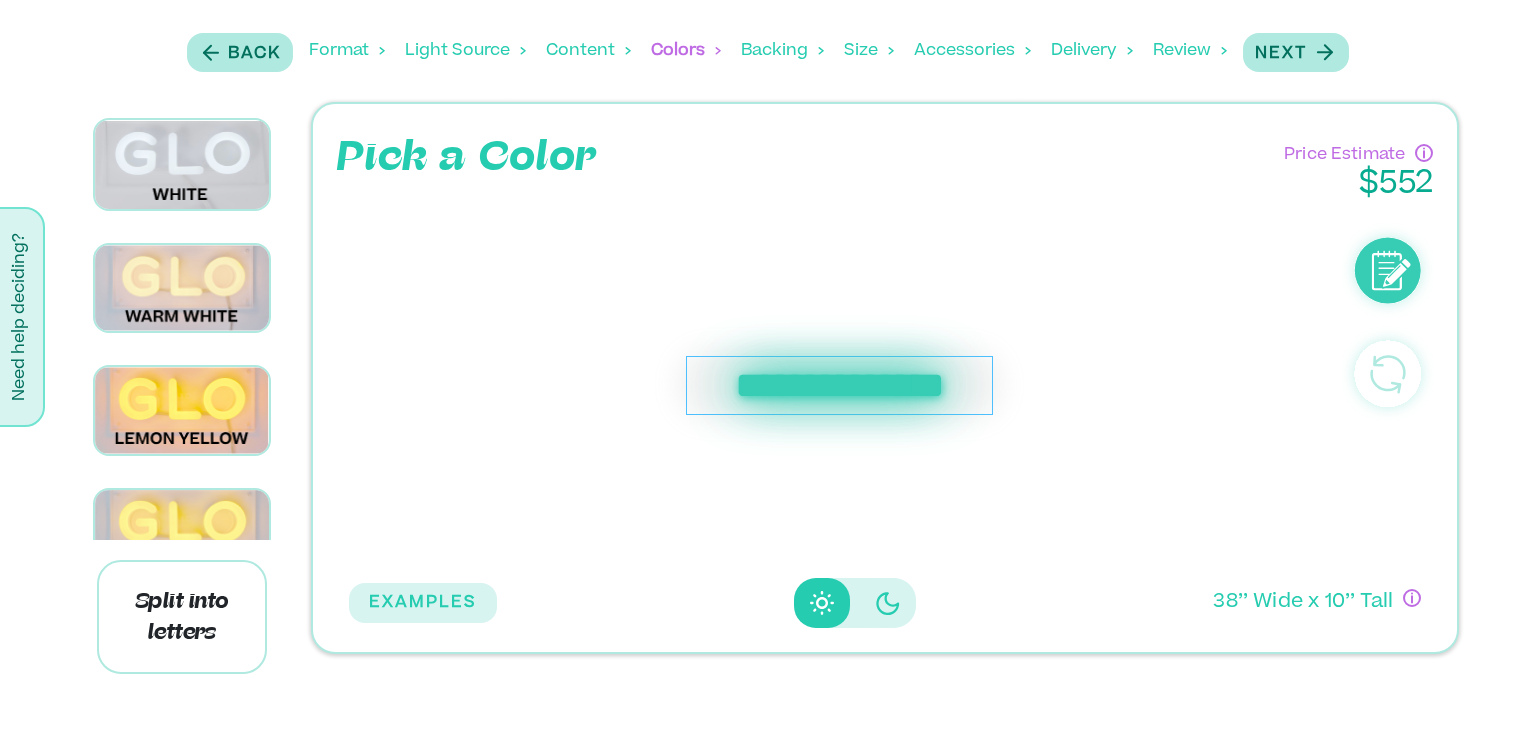 click on "Backing" at bounding box center [782, 51] 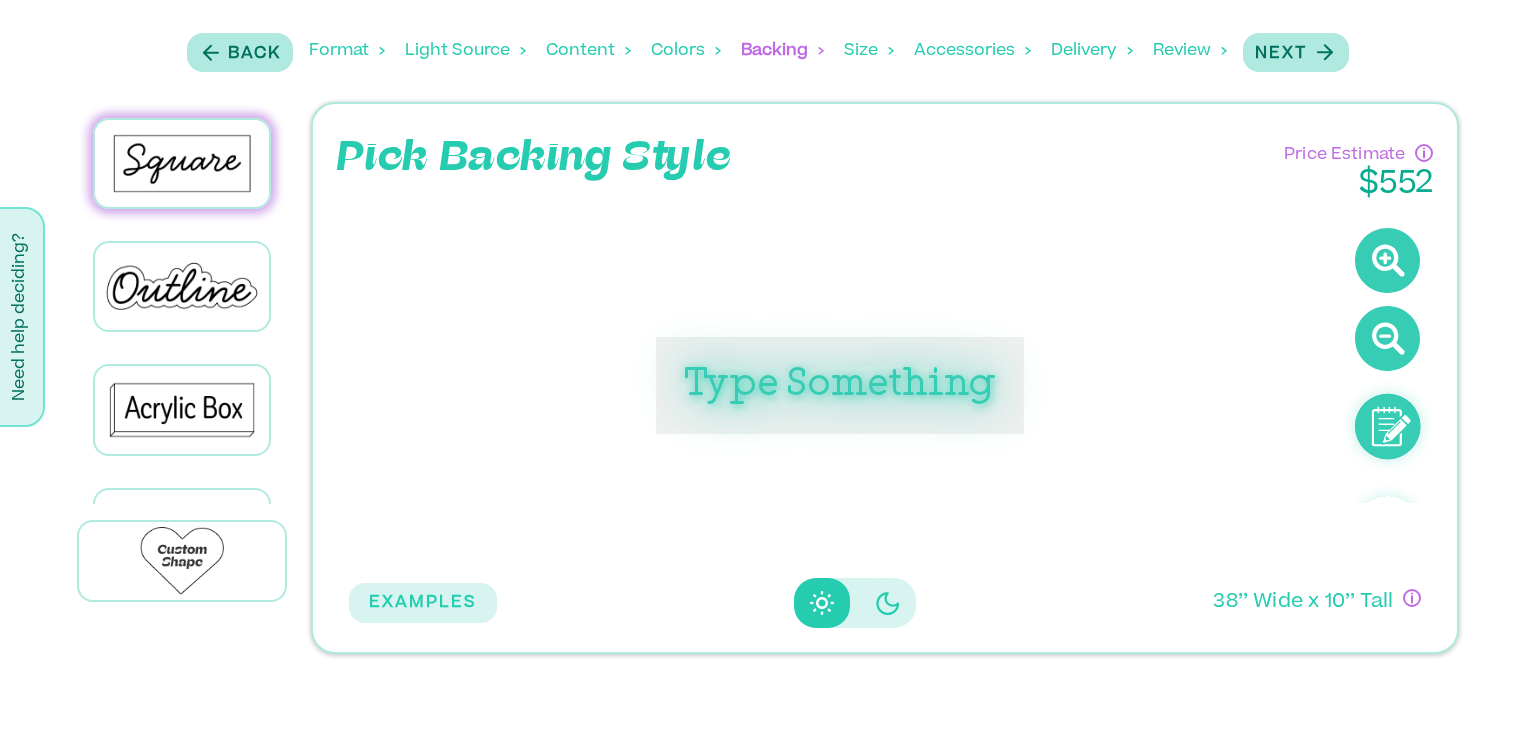 click on "Size" at bounding box center [869, 51] 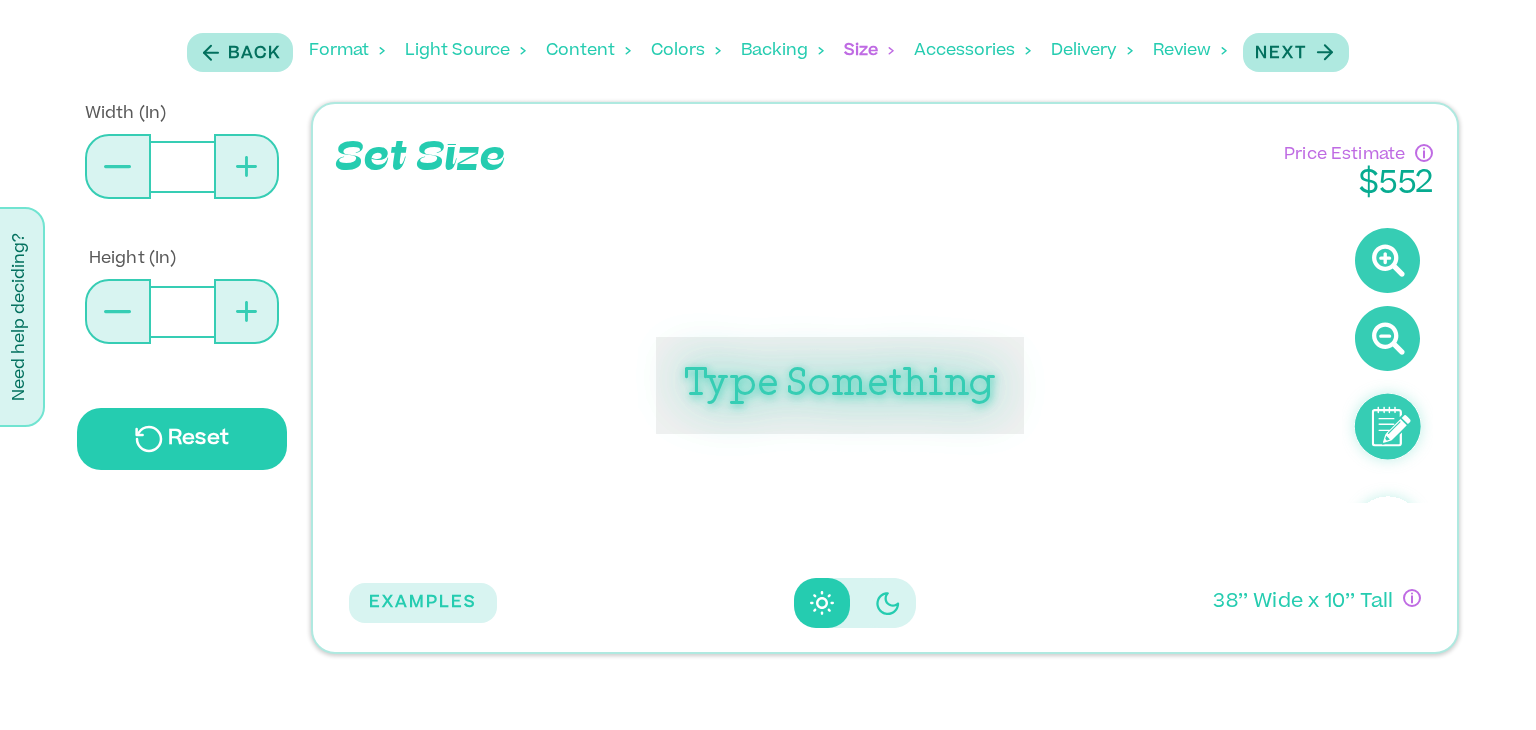 drag, startPoint x: 197, startPoint y: 161, endPoint x: 137, endPoint y: 163, distance: 60.033325 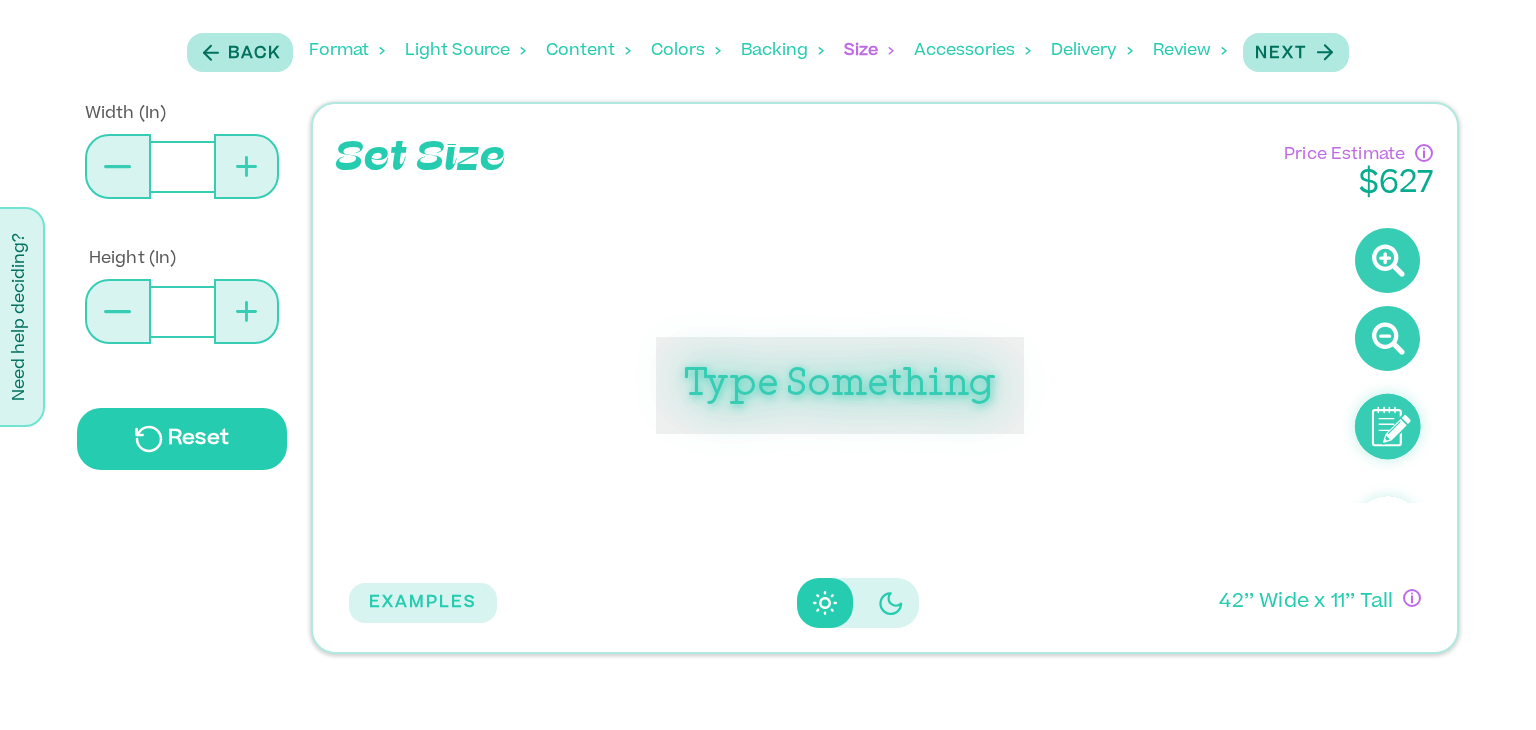 click at bounding box center [246, 166] 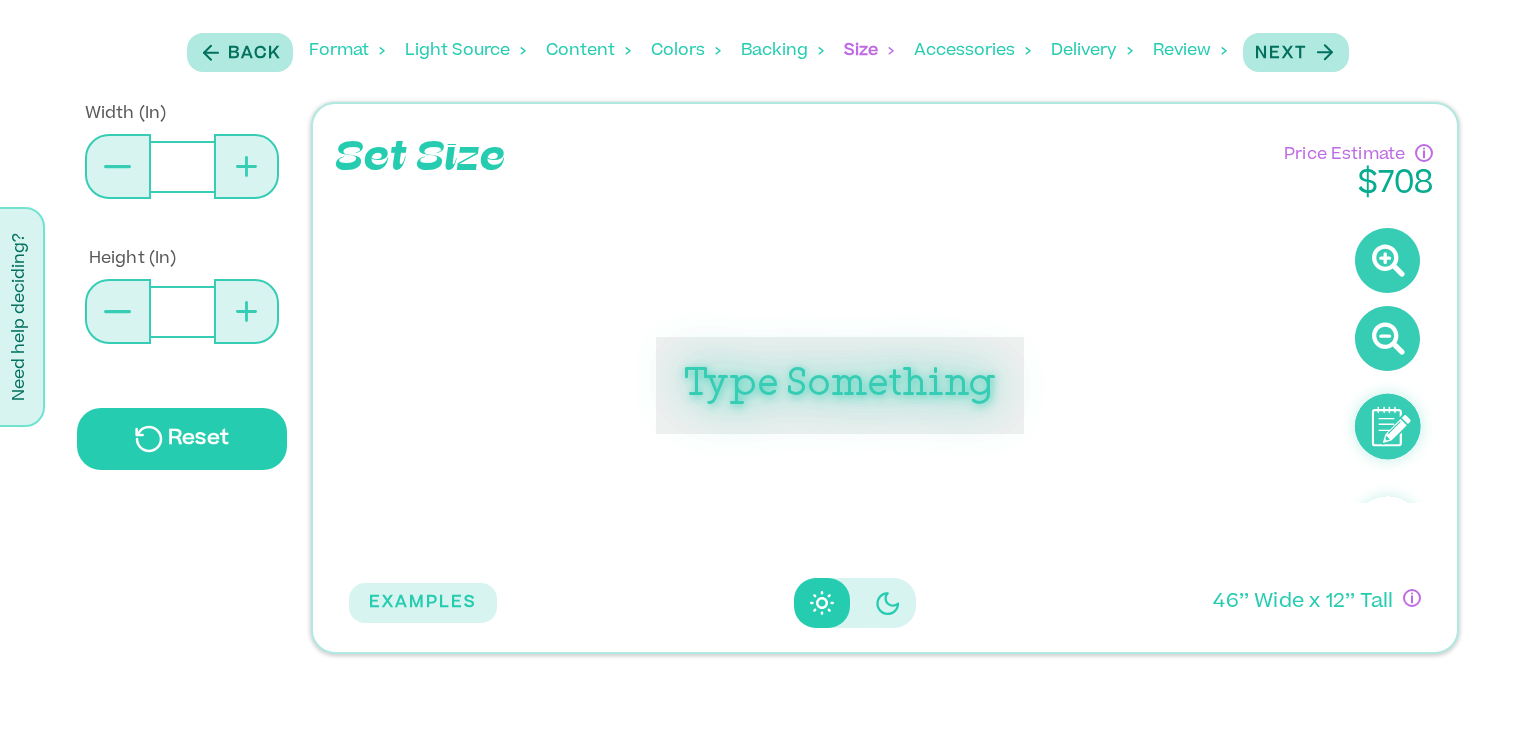 click at bounding box center (246, 166) 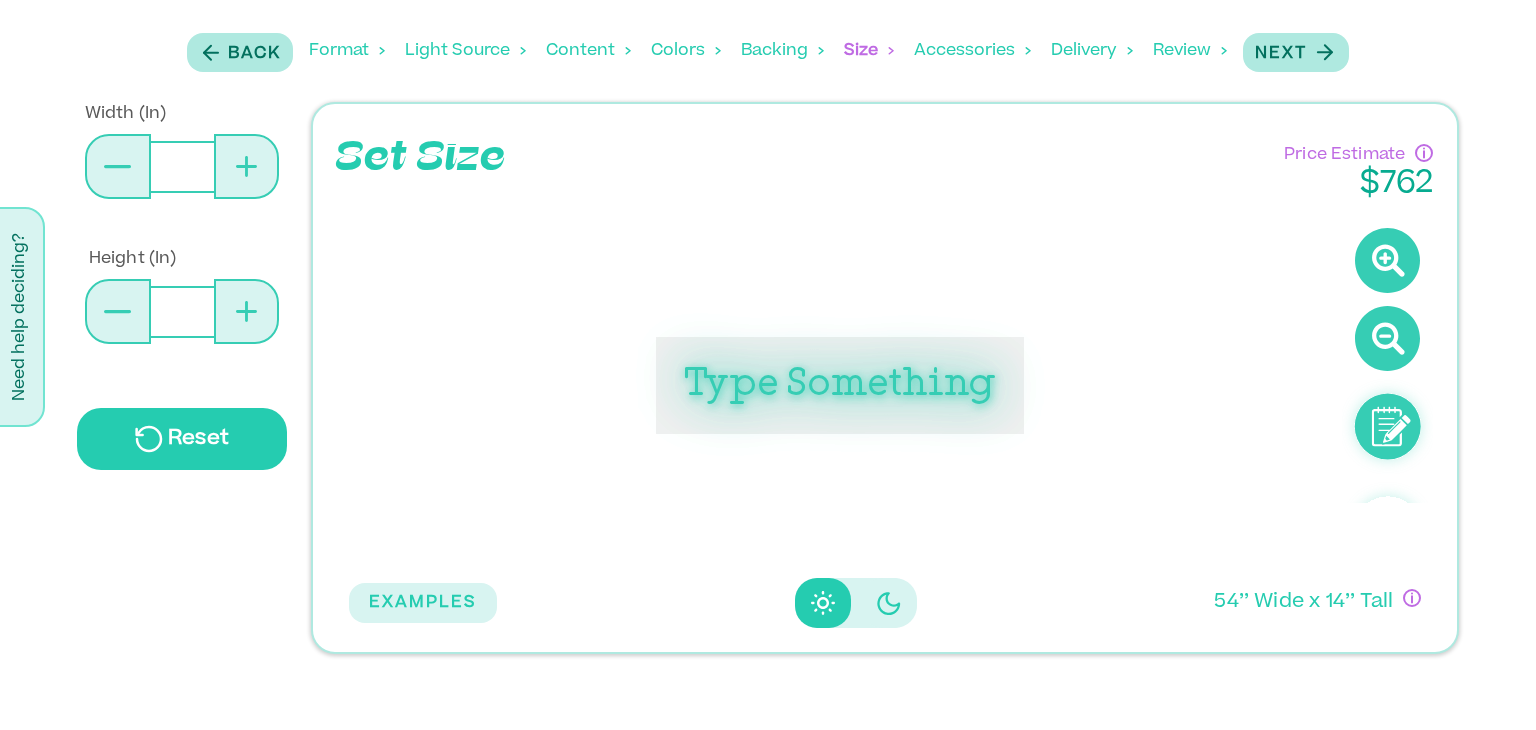 click on "Accessories" at bounding box center [972, 51] 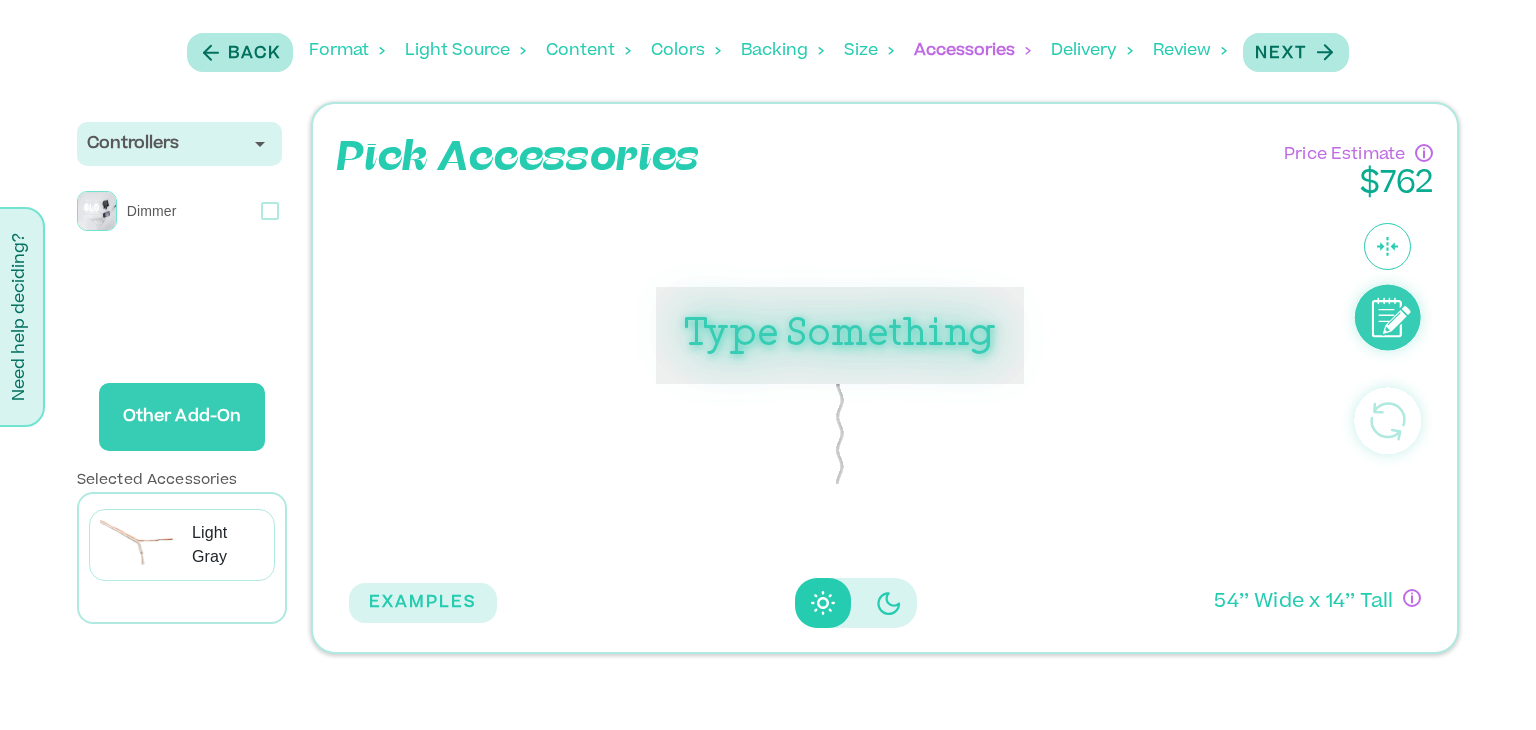 click on "Delivery" at bounding box center (1092, 51) 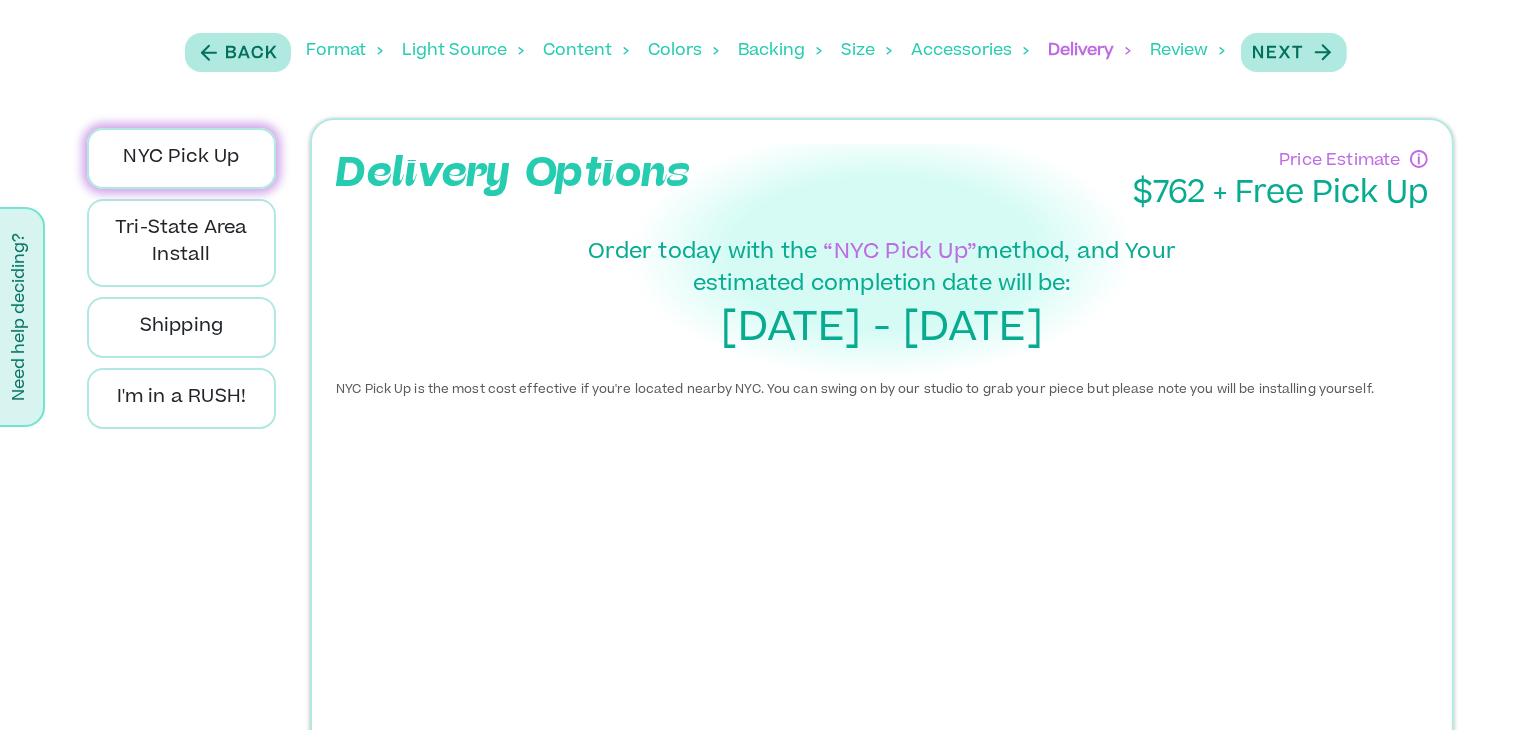 click on "Review" at bounding box center (1188, 51) 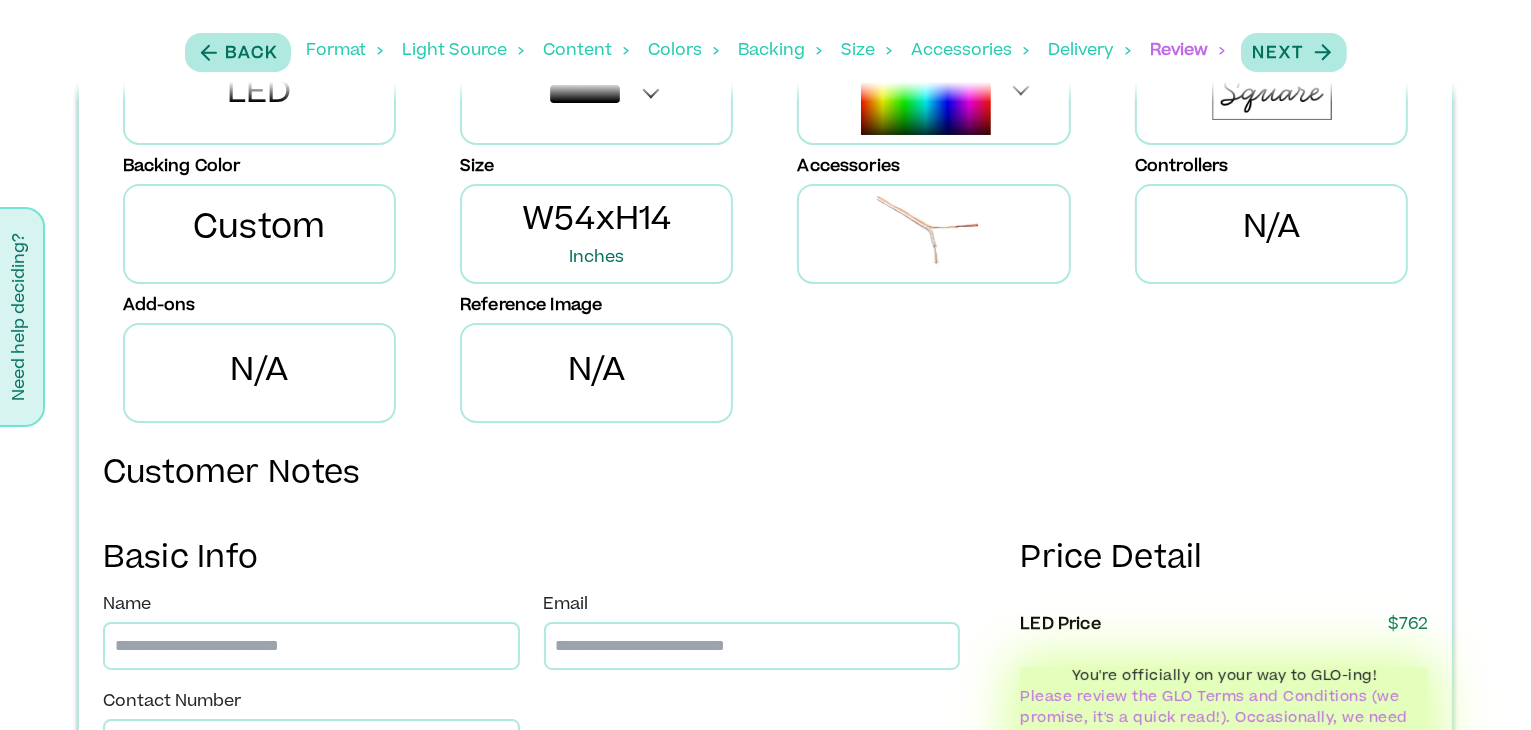 scroll, scrollTop: 155, scrollLeft: 0, axis: vertical 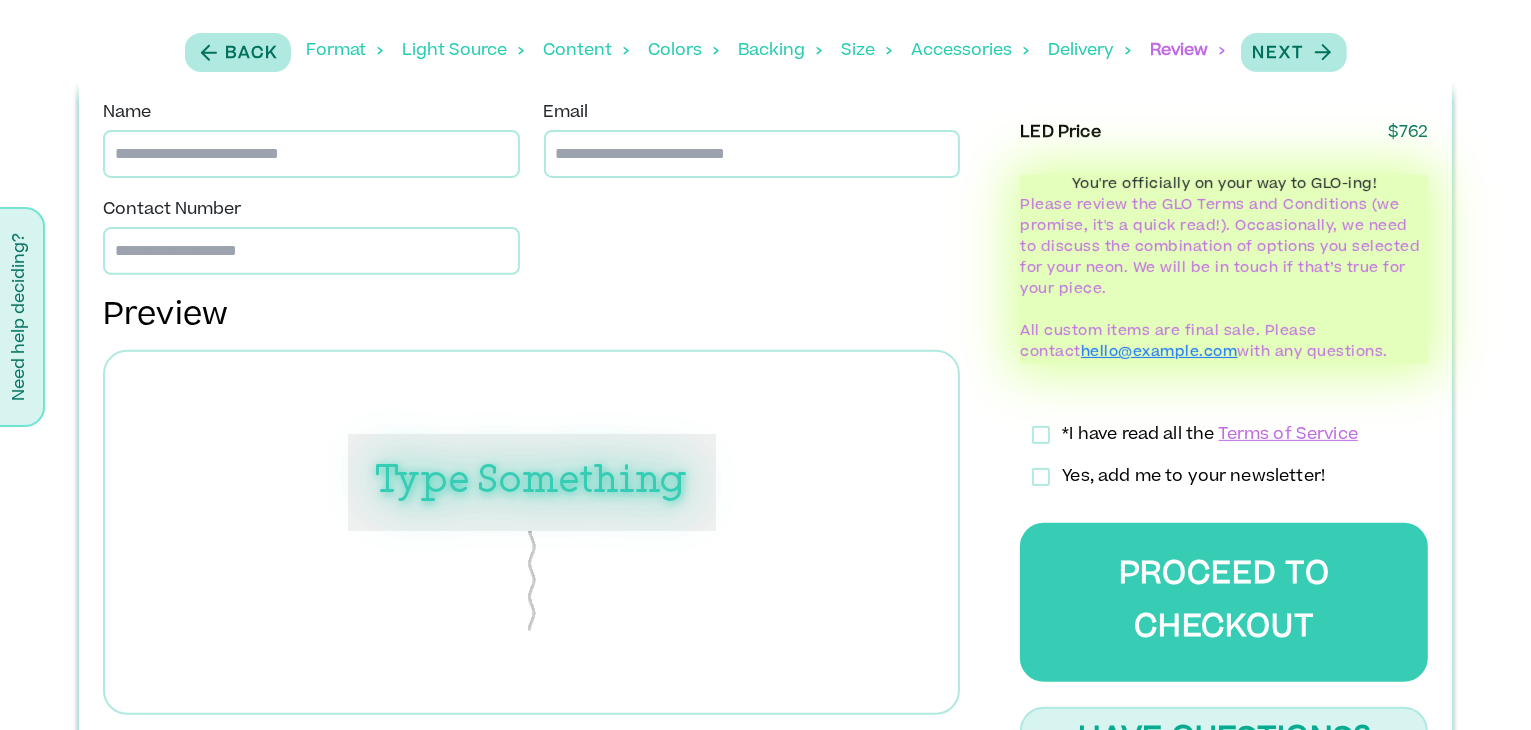 click on "Type Something" at bounding box center (532, 482) 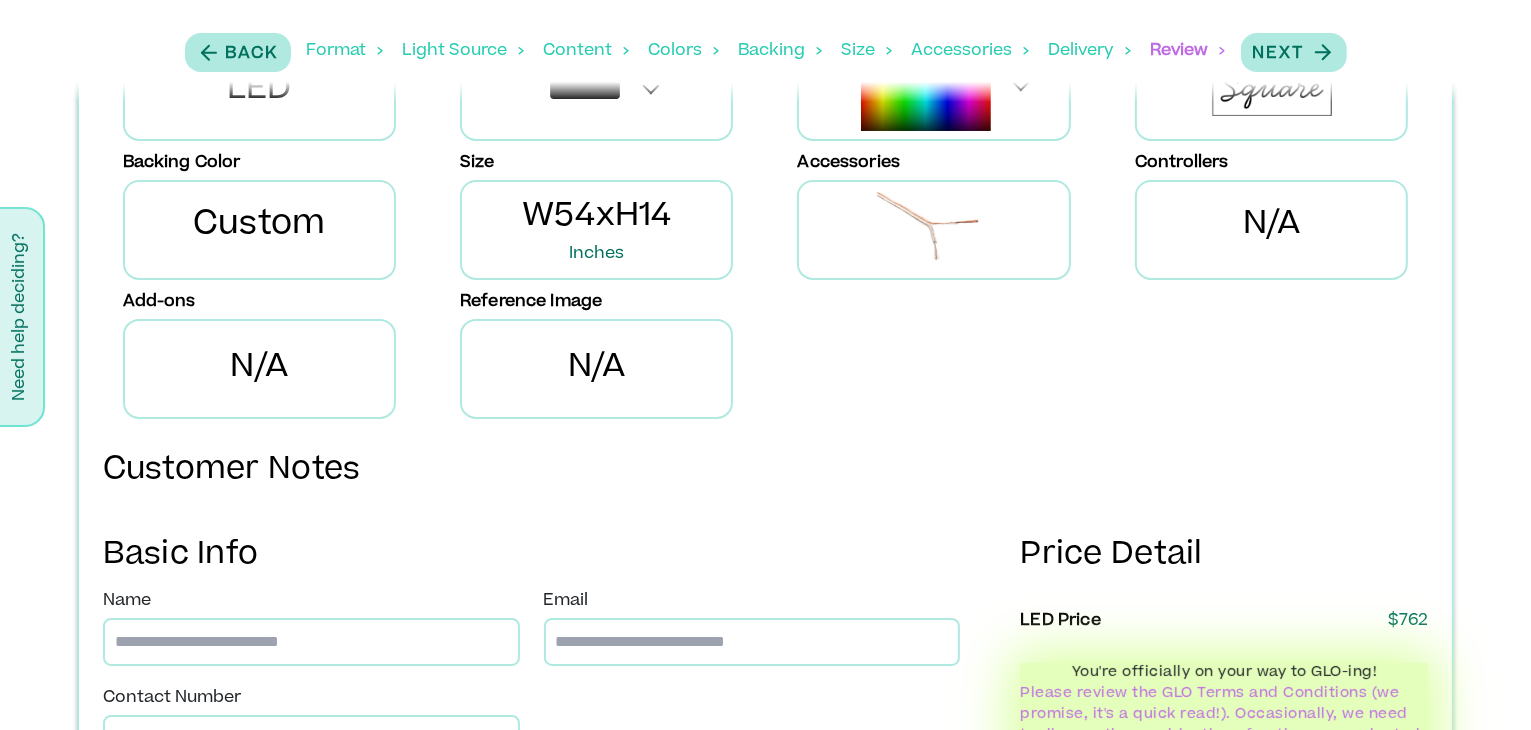 scroll, scrollTop: 55, scrollLeft: 0, axis: vertical 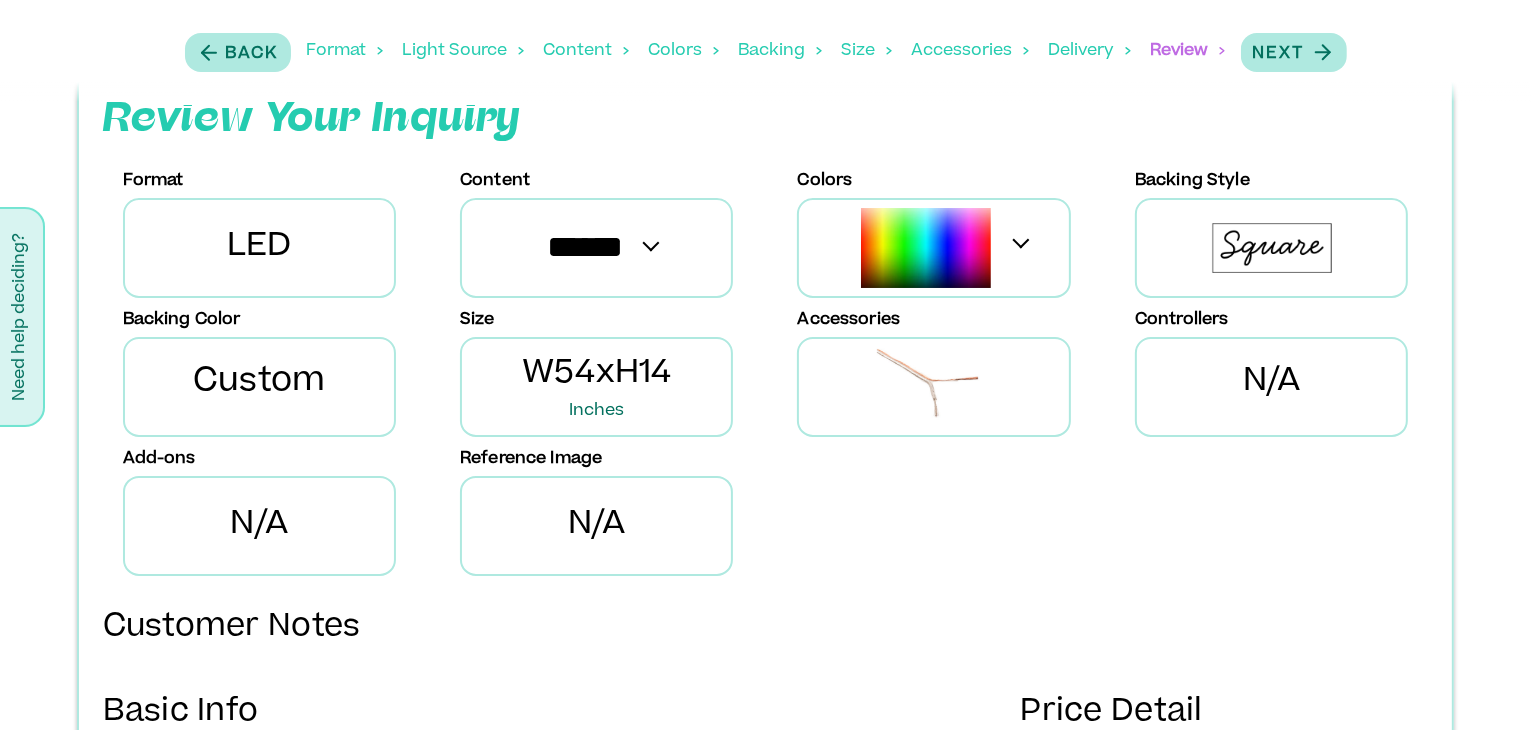 click on "LED" at bounding box center [259, 248] 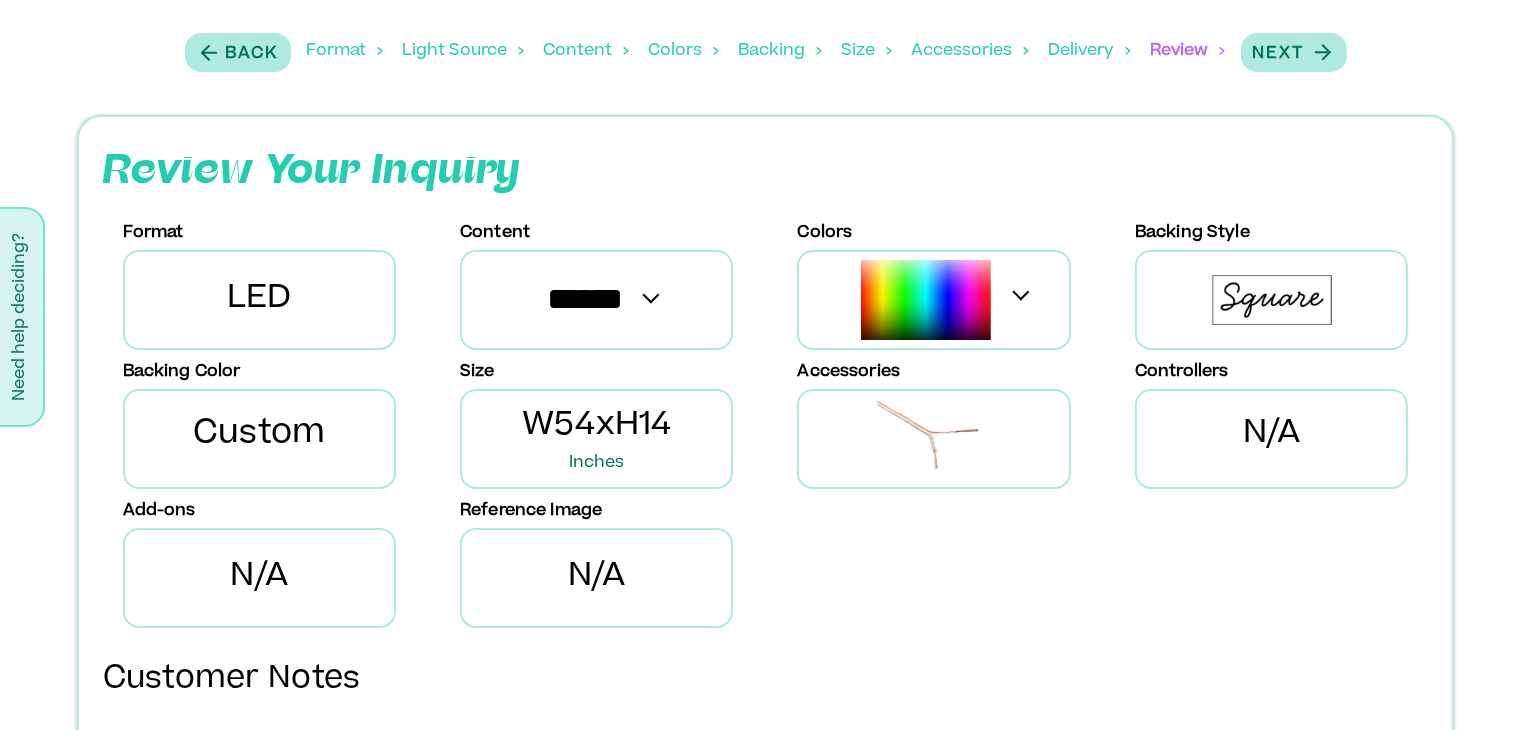 scroll, scrollTop: 0, scrollLeft: 0, axis: both 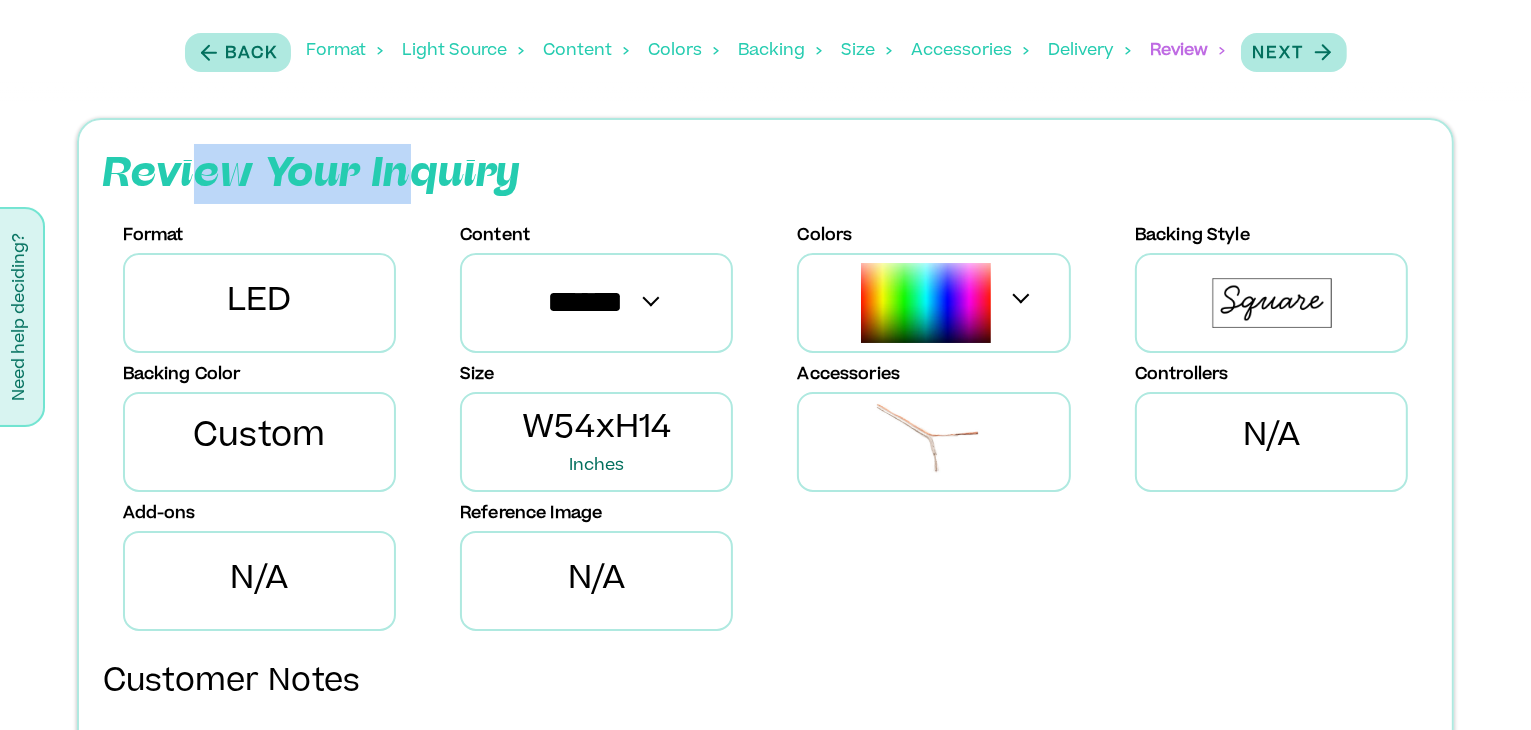 drag, startPoint x: 191, startPoint y: 172, endPoint x: 418, endPoint y: 185, distance: 227.37195 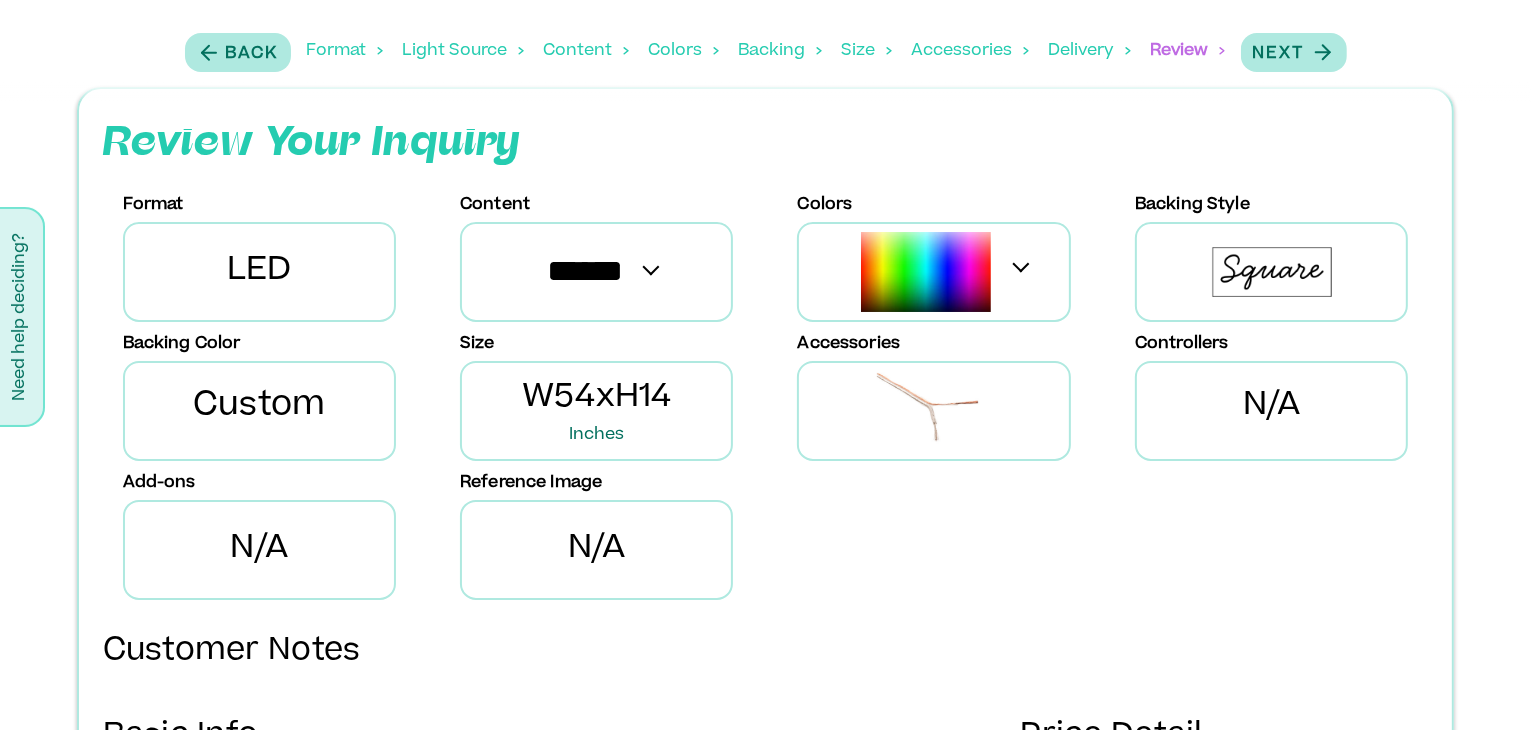 scroll, scrollTop: 0, scrollLeft: 0, axis: both 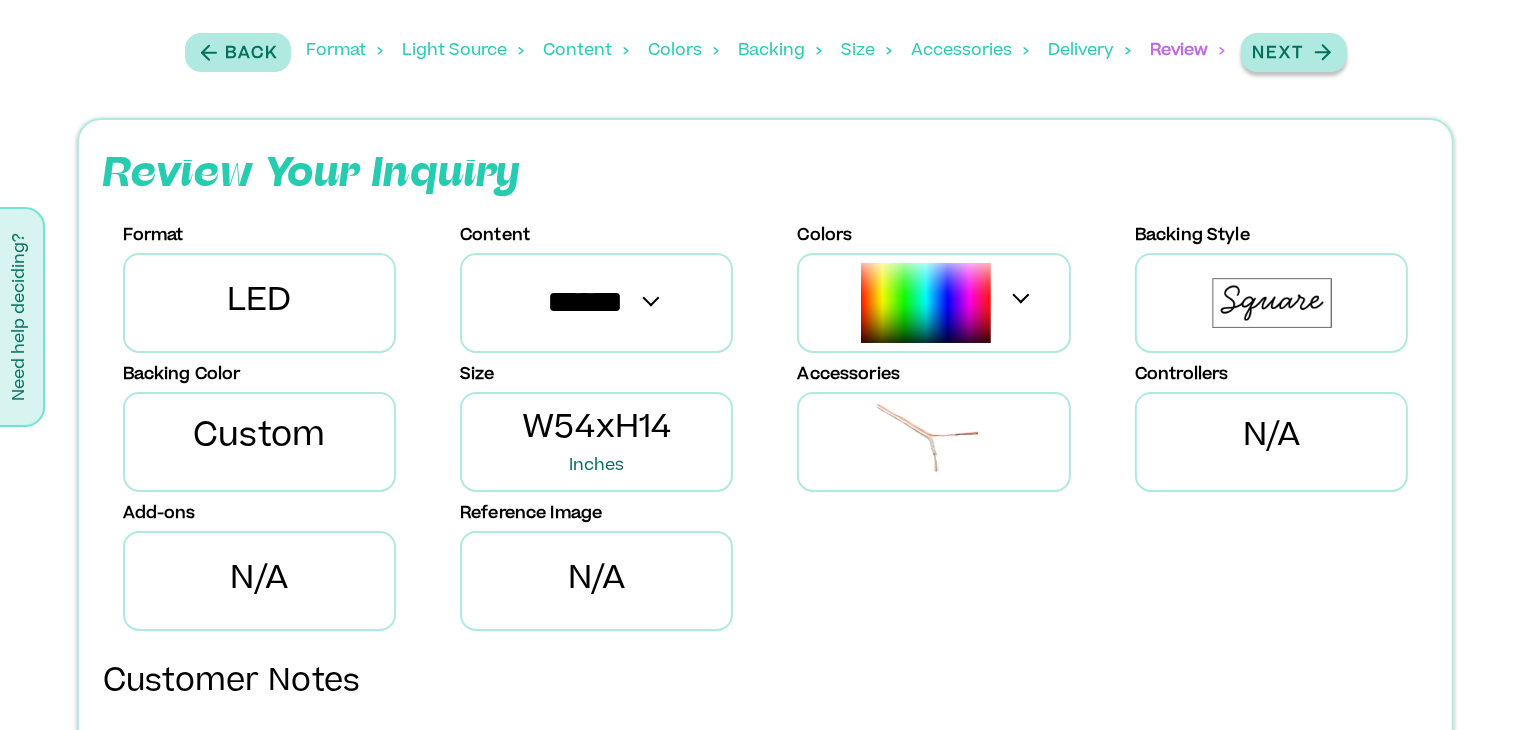 click on "Next" at bounding box center [1279, 54] 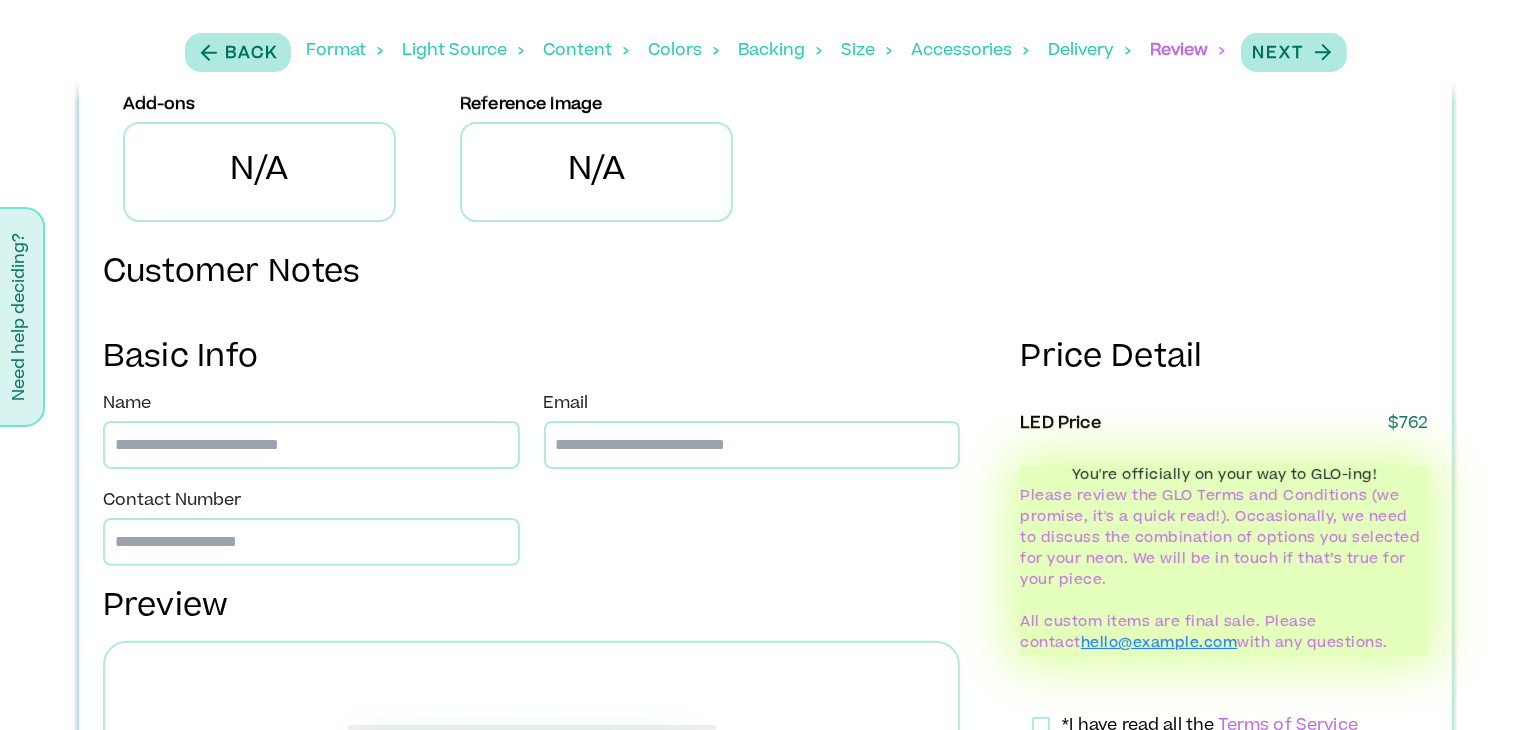 scroll, scrollTop: 0, scrollLeft: 0, axis: both 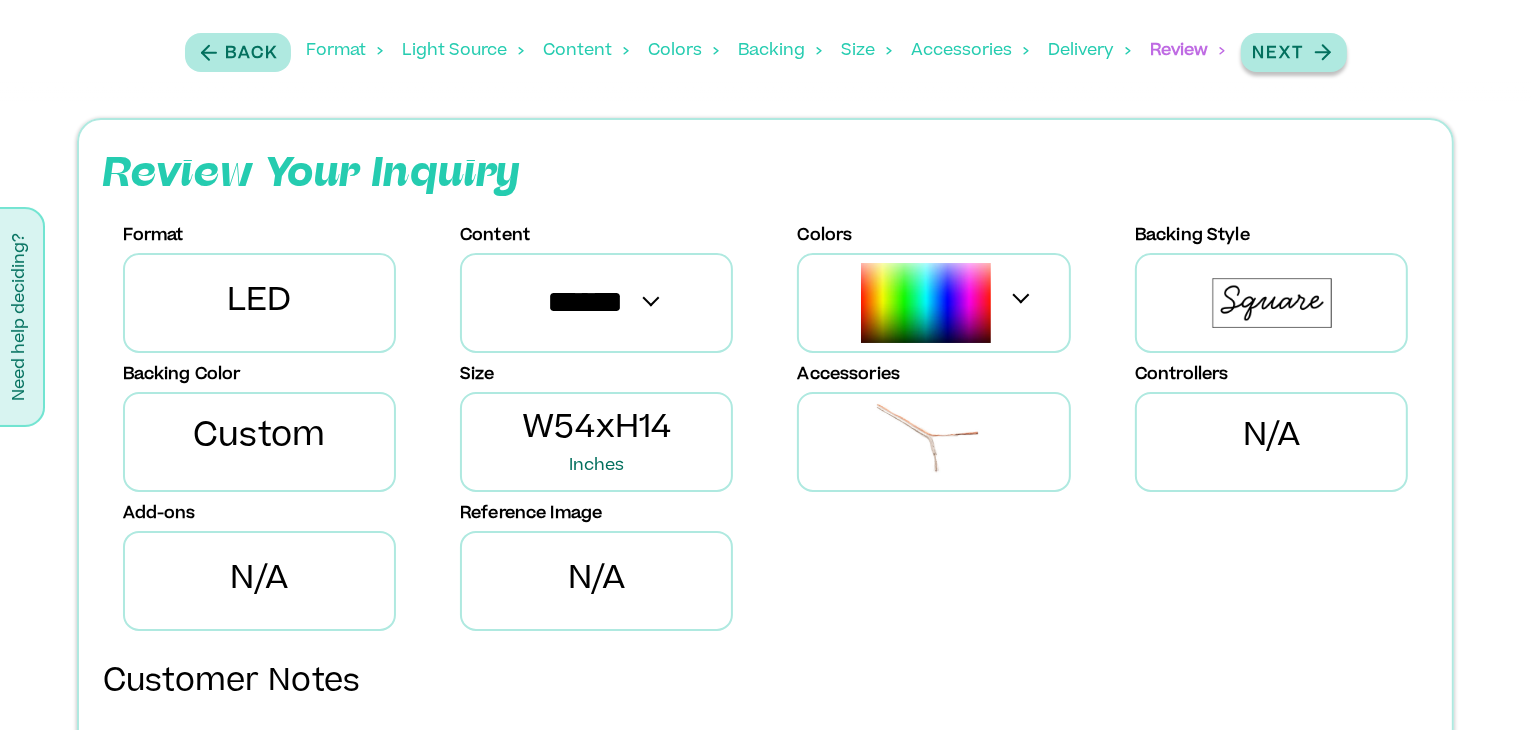 click at bounding box center [205, 53] 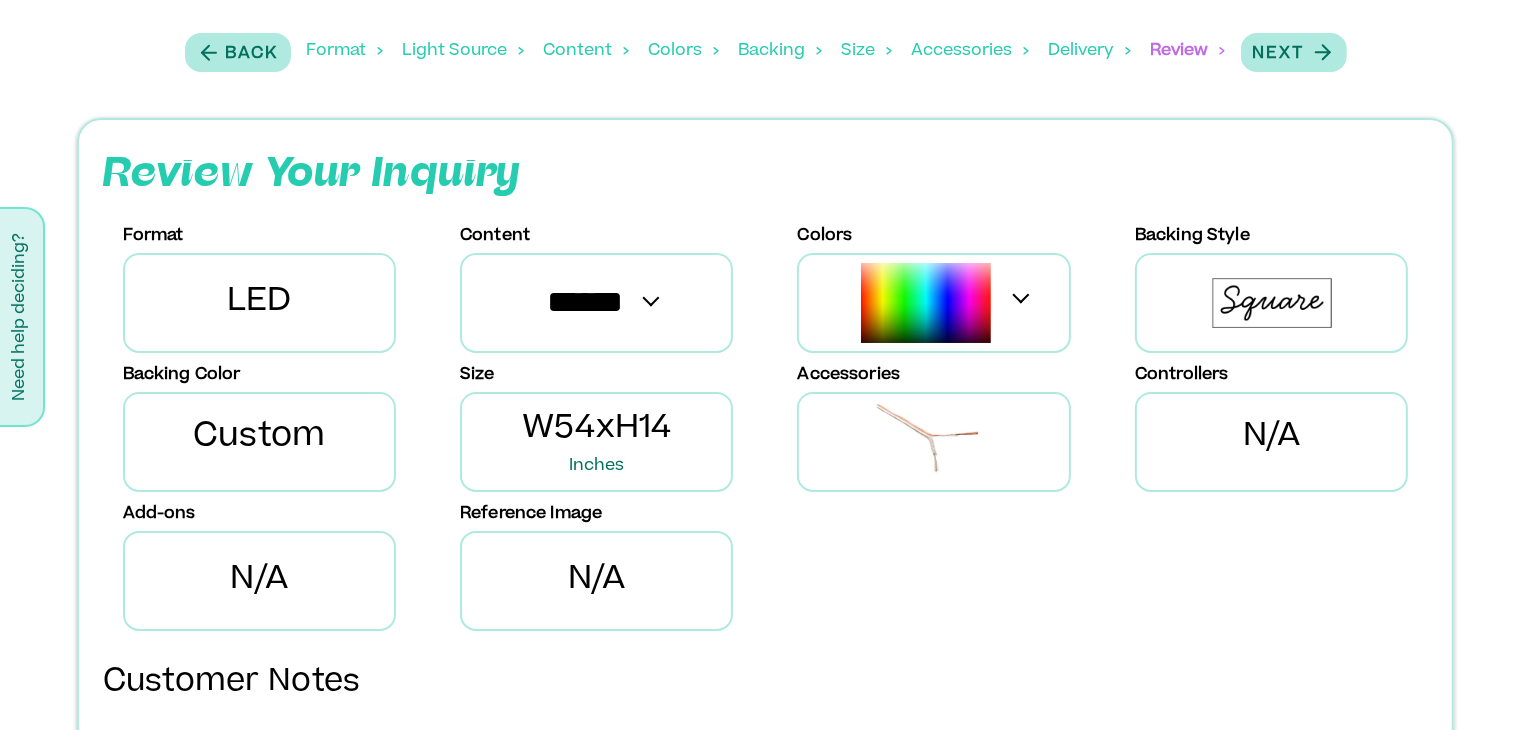 click on "Format" at bounding box center (345, 51) 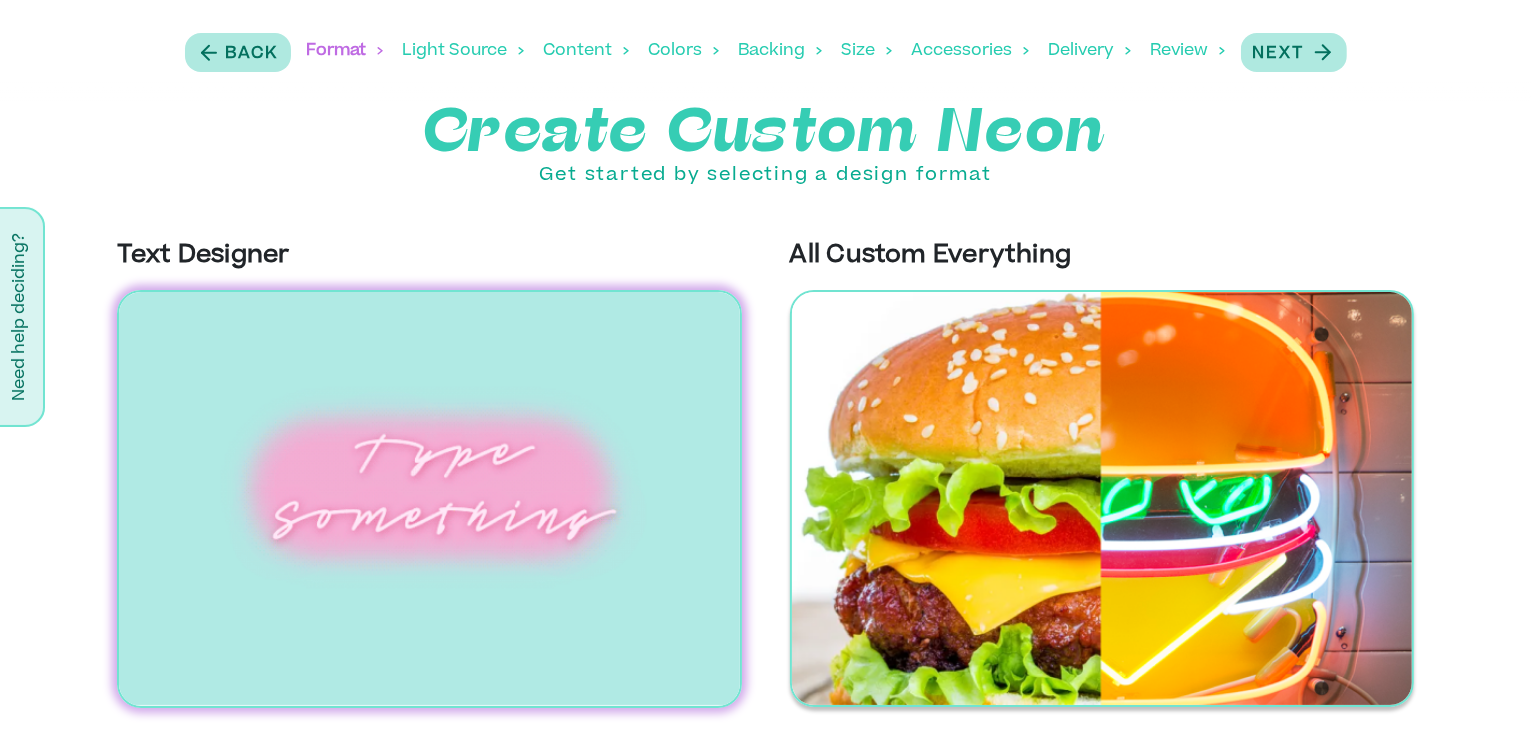 click at bounding box center [1102, 498] 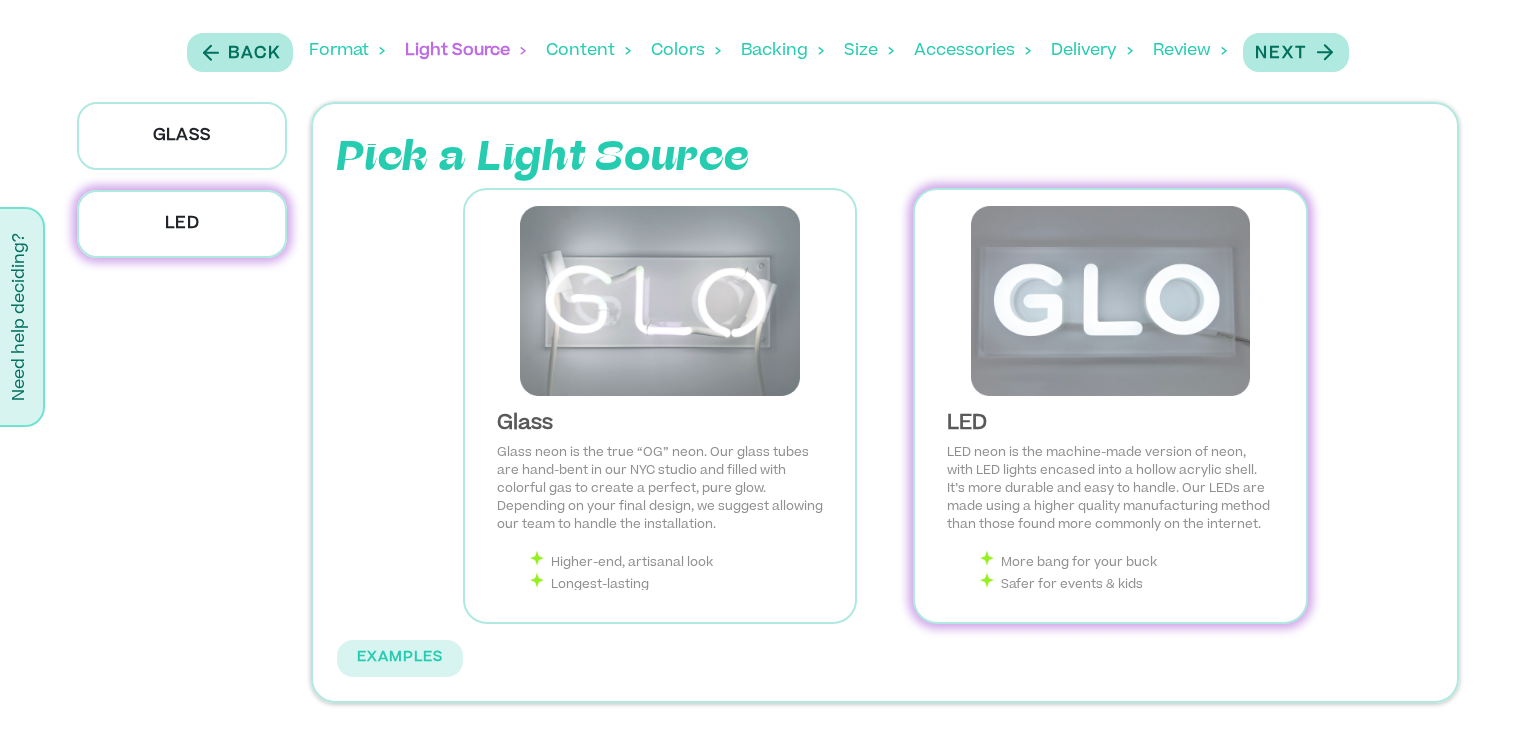 click on "LED" at bounding box center (182, 224) 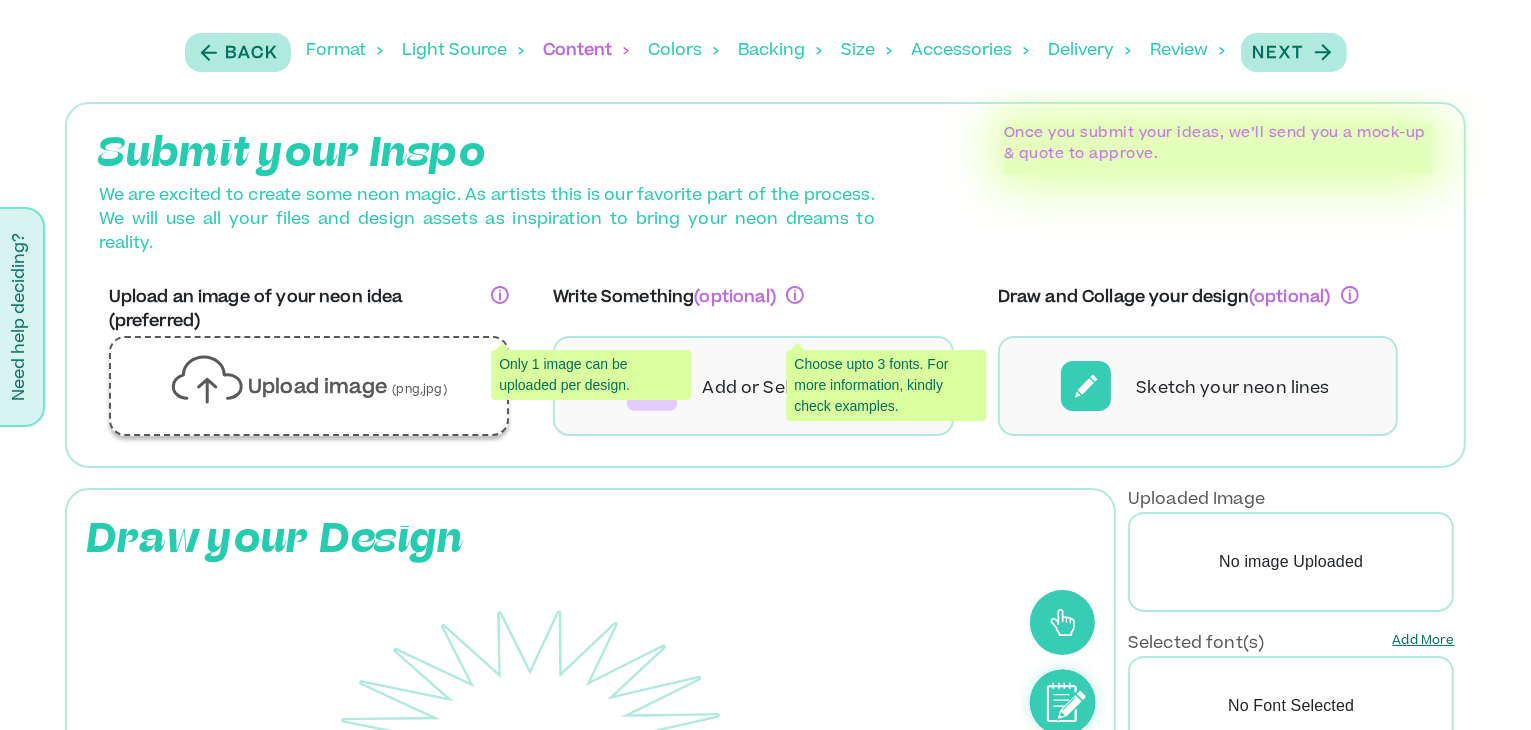 click on "Upload image   (png,jpg)" at bounding box center [347, 389] 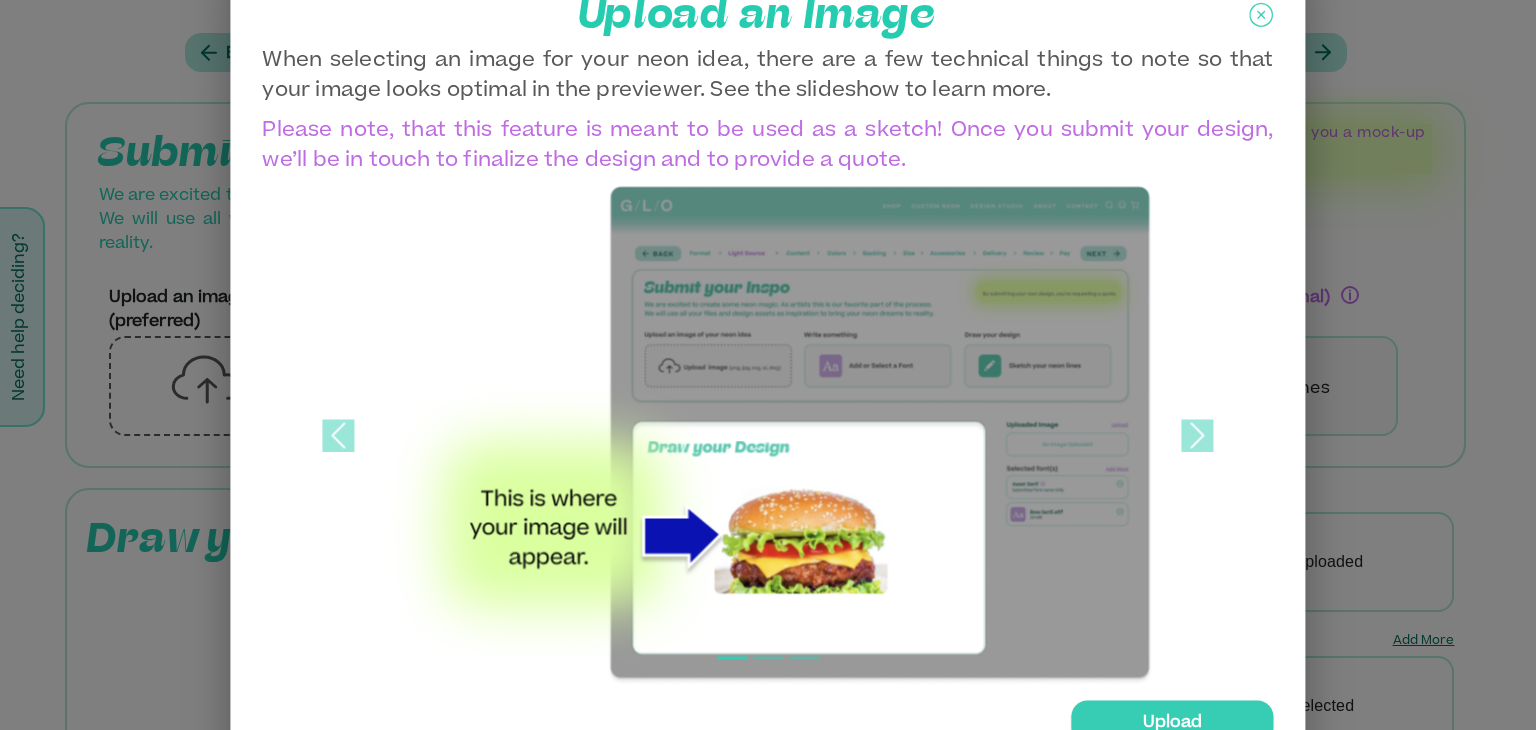 click on "Upload" at bounding box center [1172, 723] 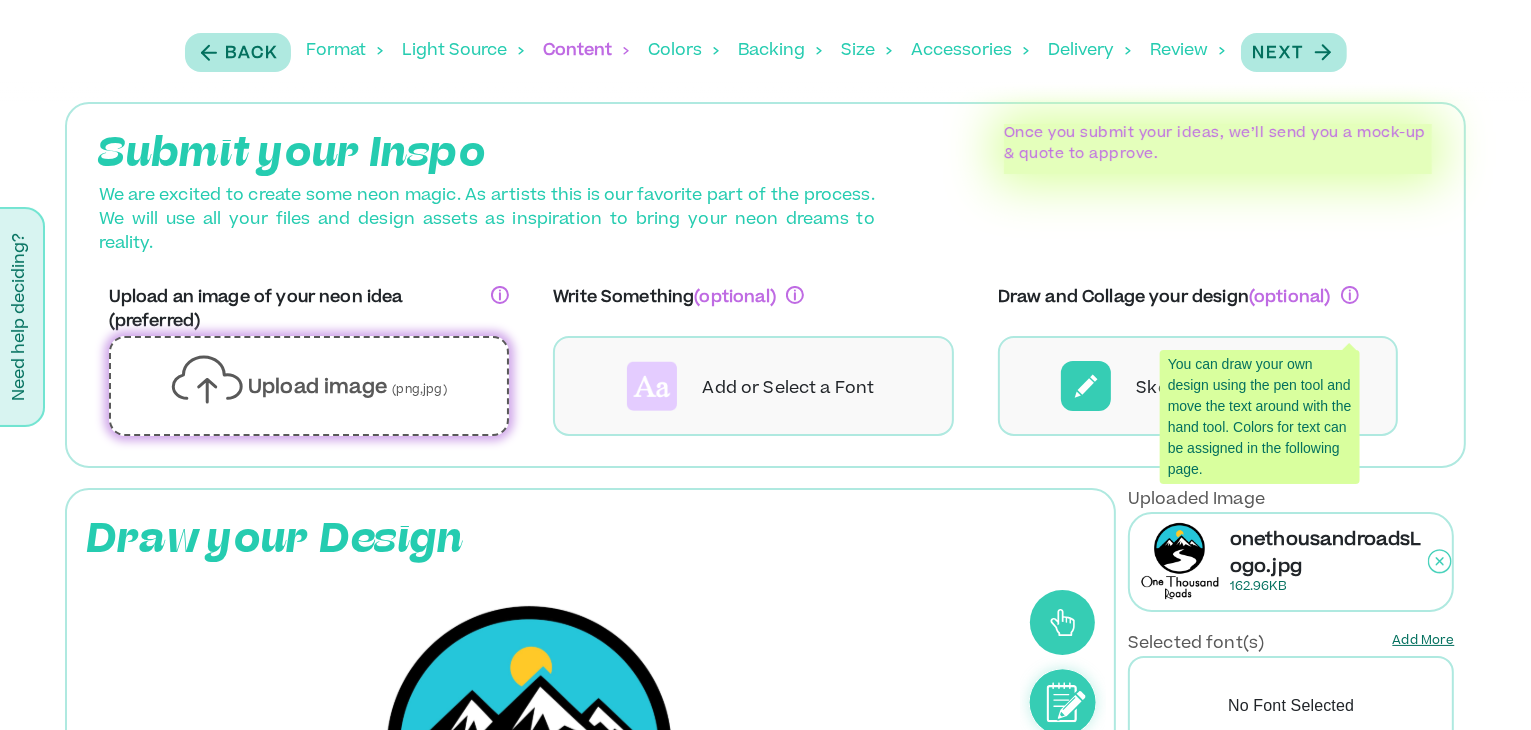 scroll, scrollTop: 472, scrollLeft: 0, axis: vertical 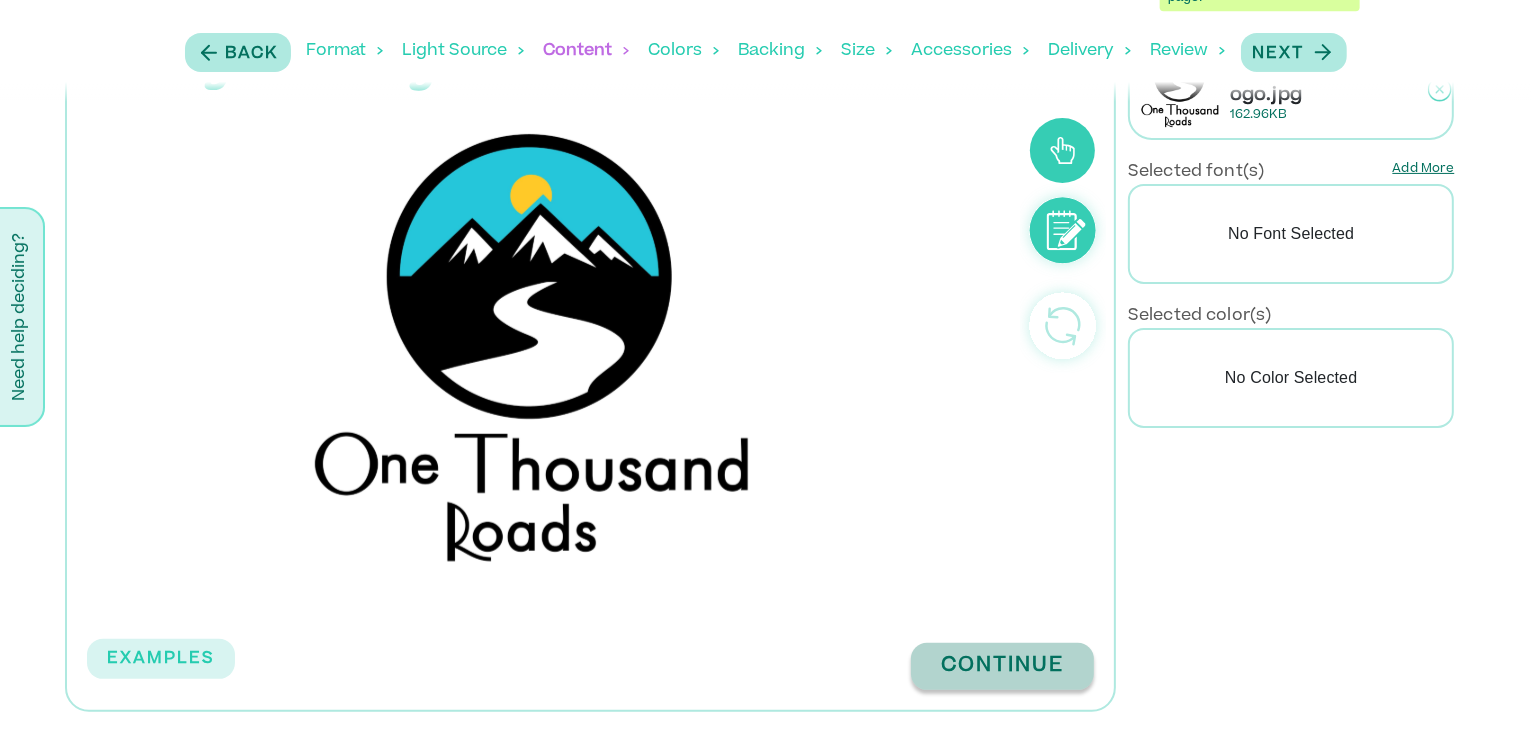 click on "Continue" at bounding box center [1002, 666] 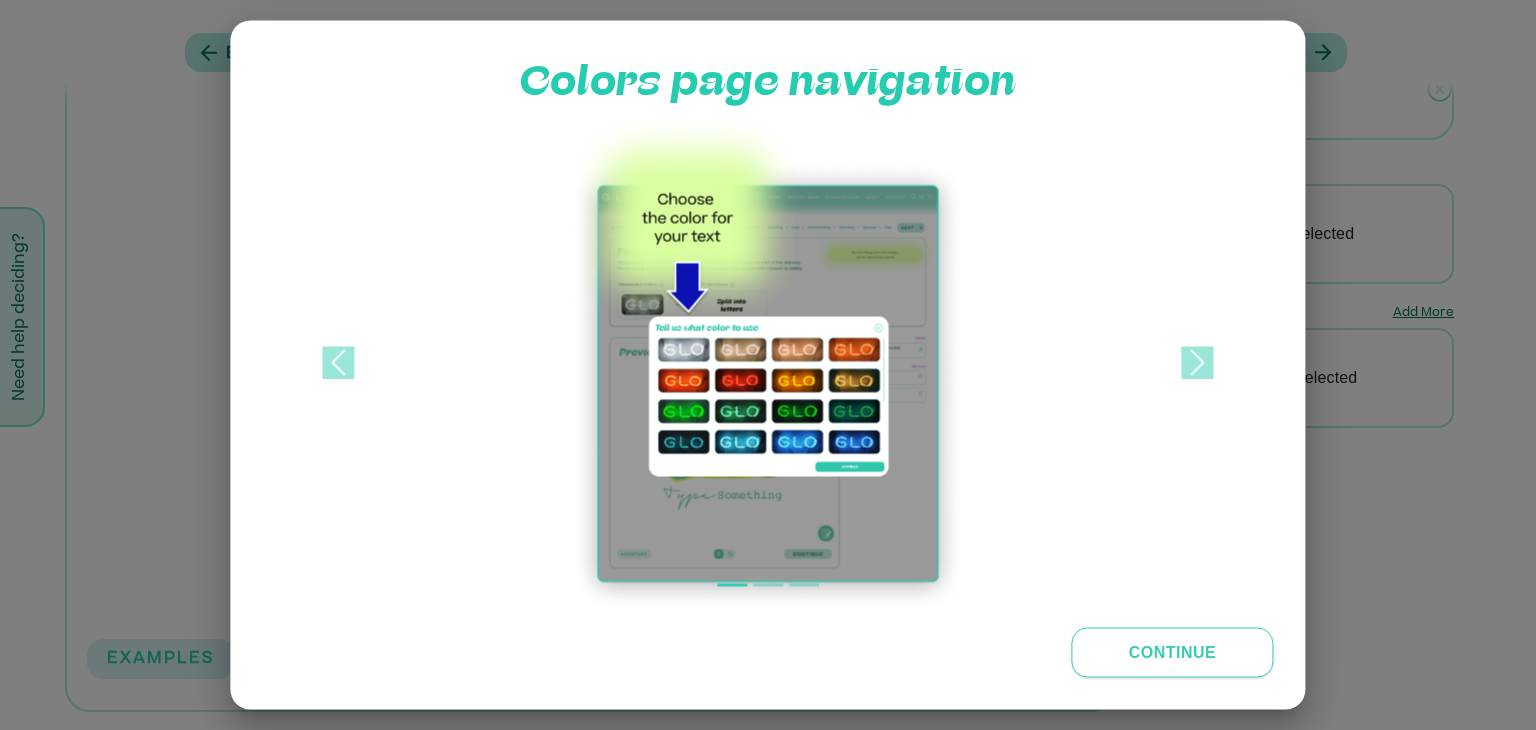 click on "Continue" at bounding box center (1172, 653) 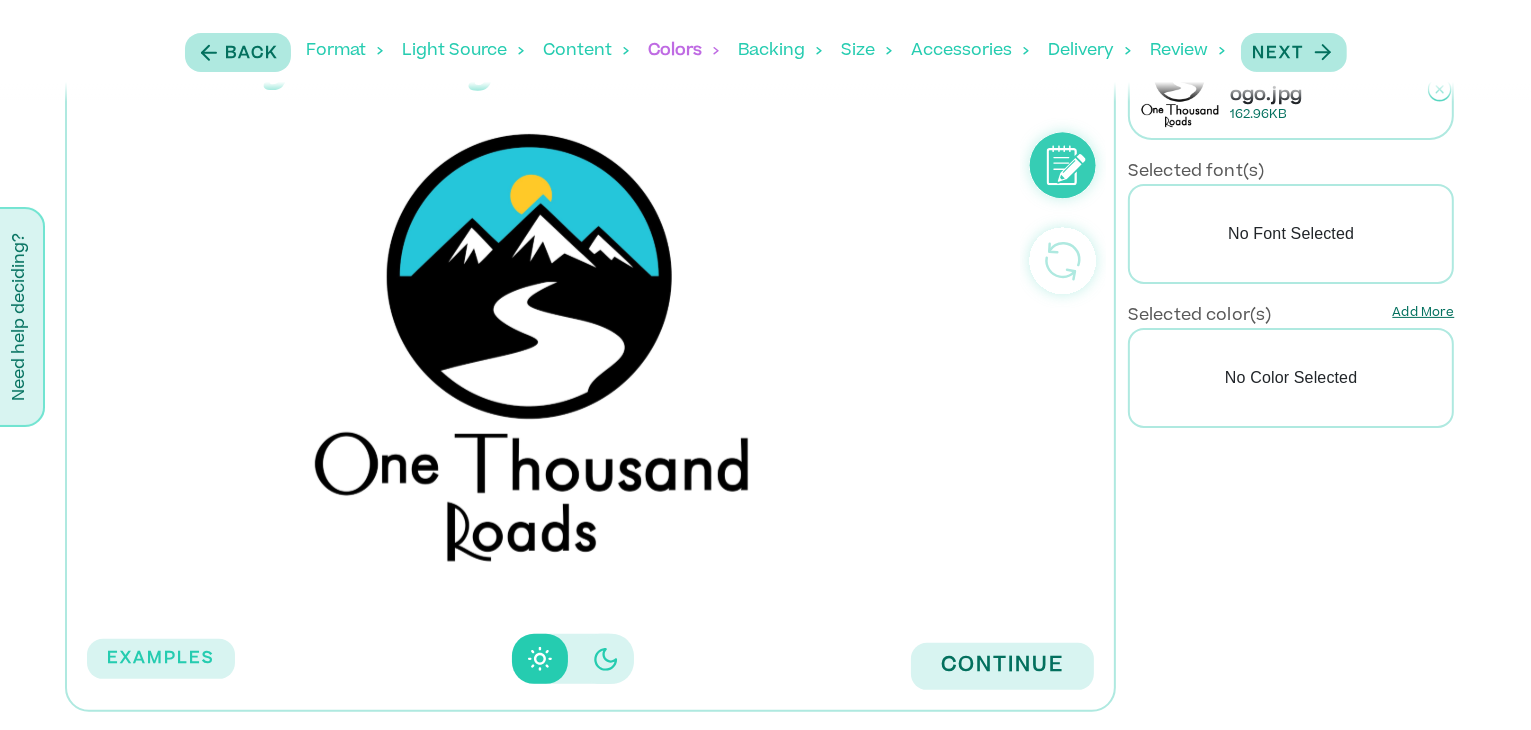 click at bounding box center [606, 659] 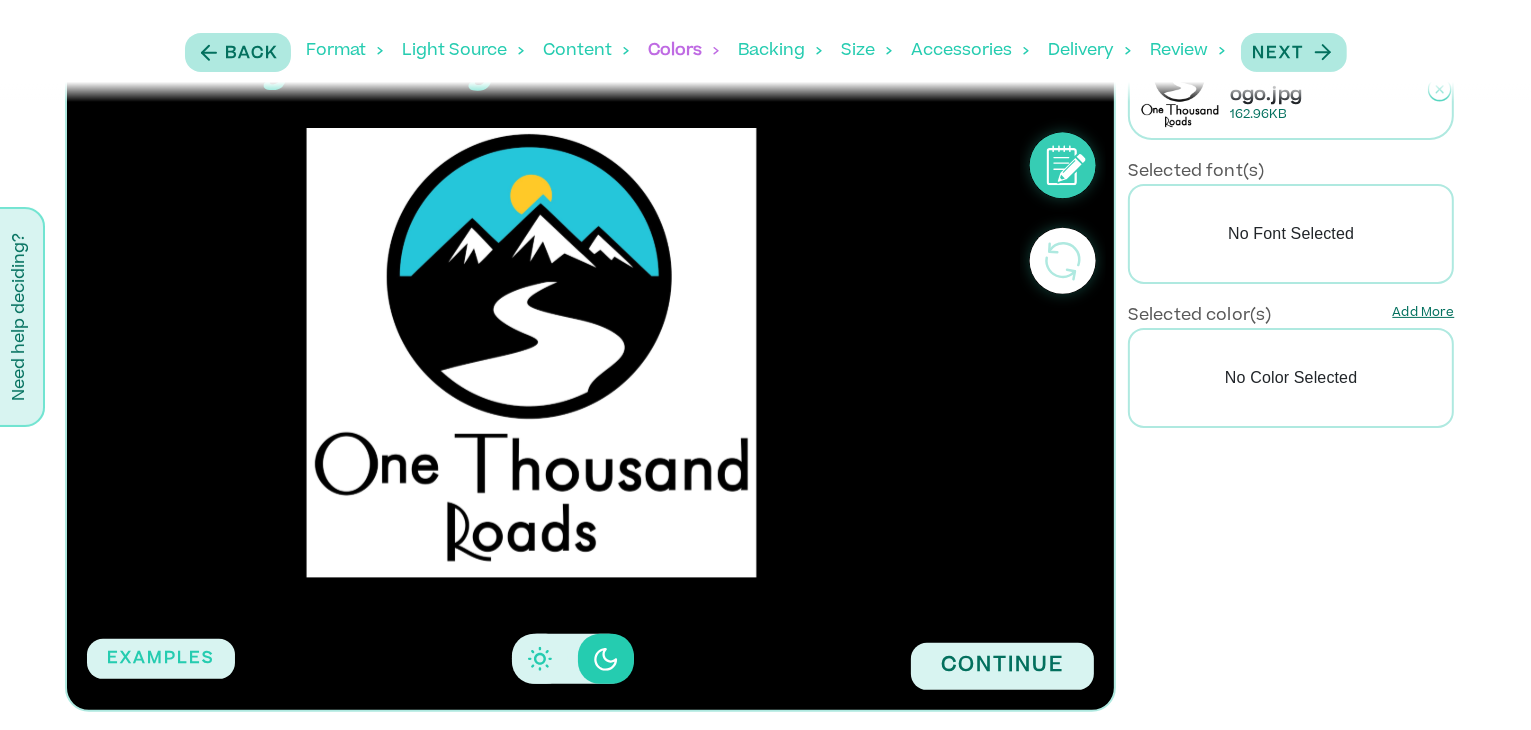 click at bounding box center [540, 659] 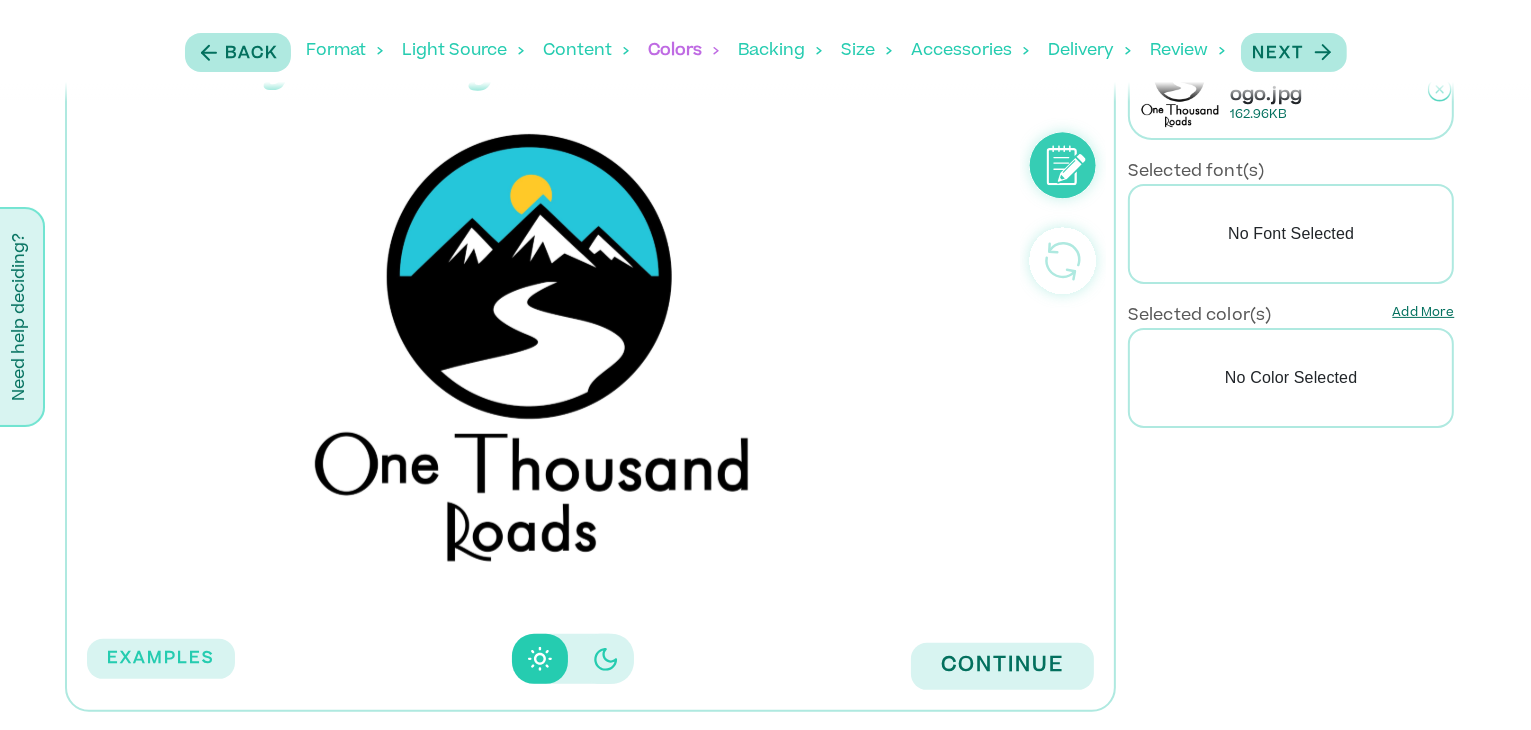 click at bounding box center [606, 659] 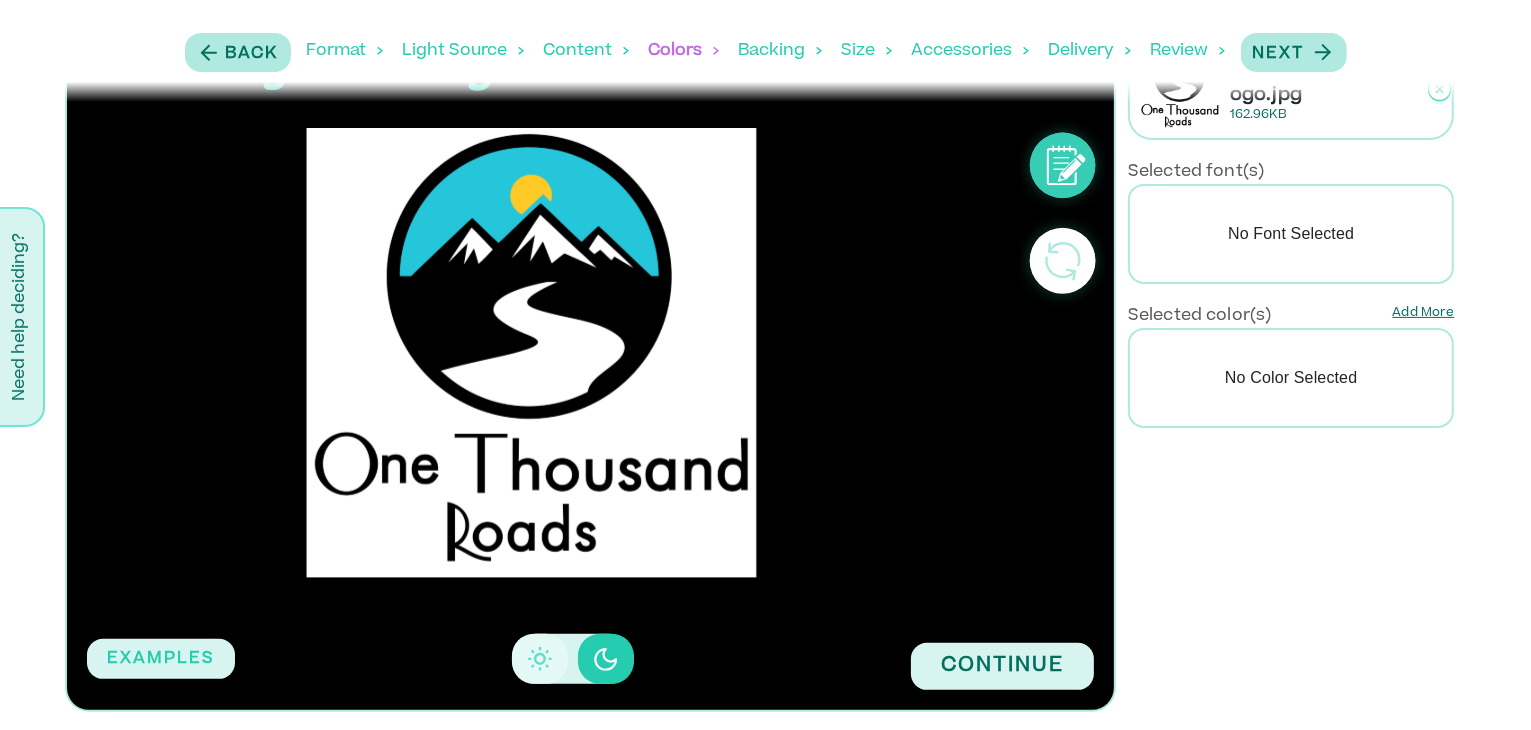 click at bounding box center [550, 659] 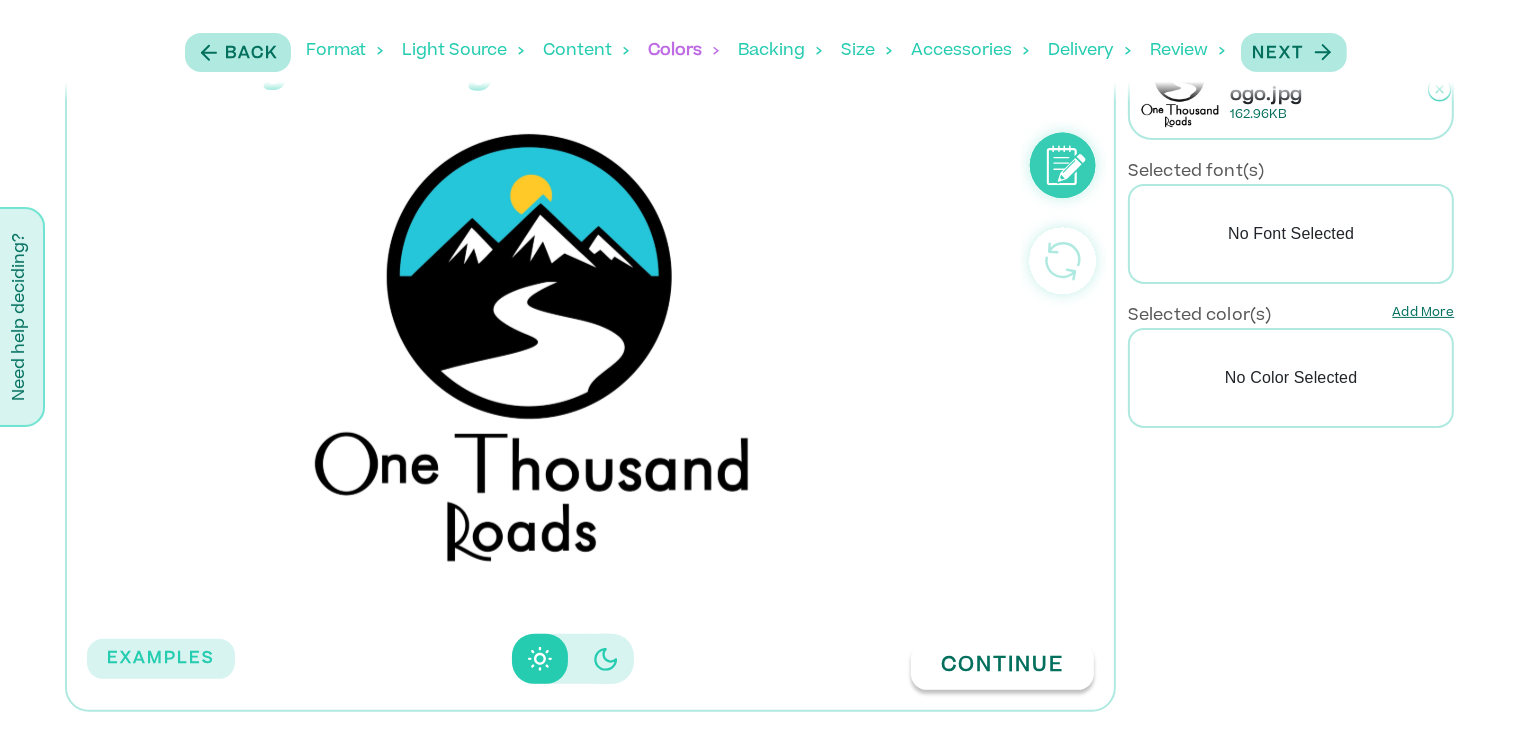 click on "Continue" at bounding box center [1002, 666] 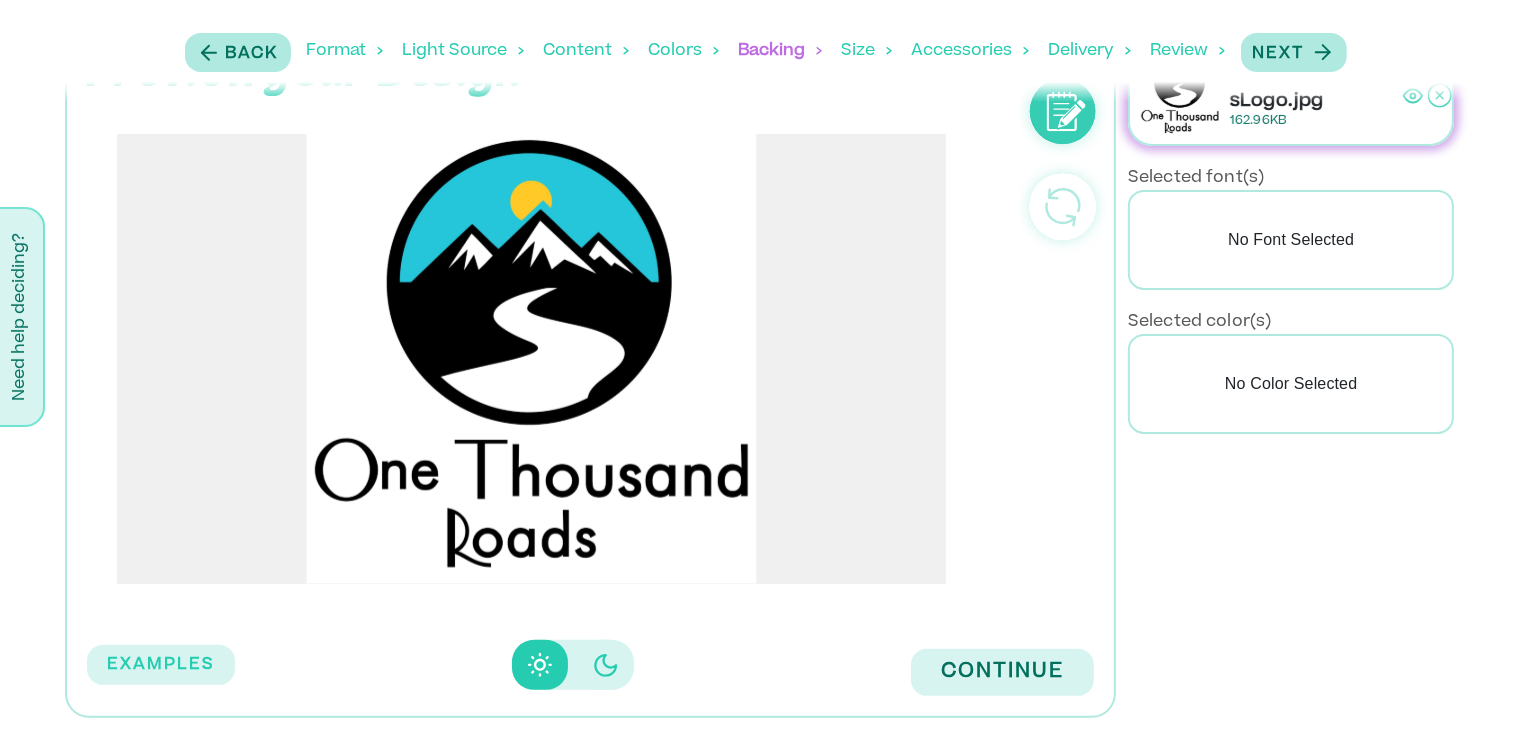 scroll, scrollTop: 472, scrollLeft: 0, axis: vertical 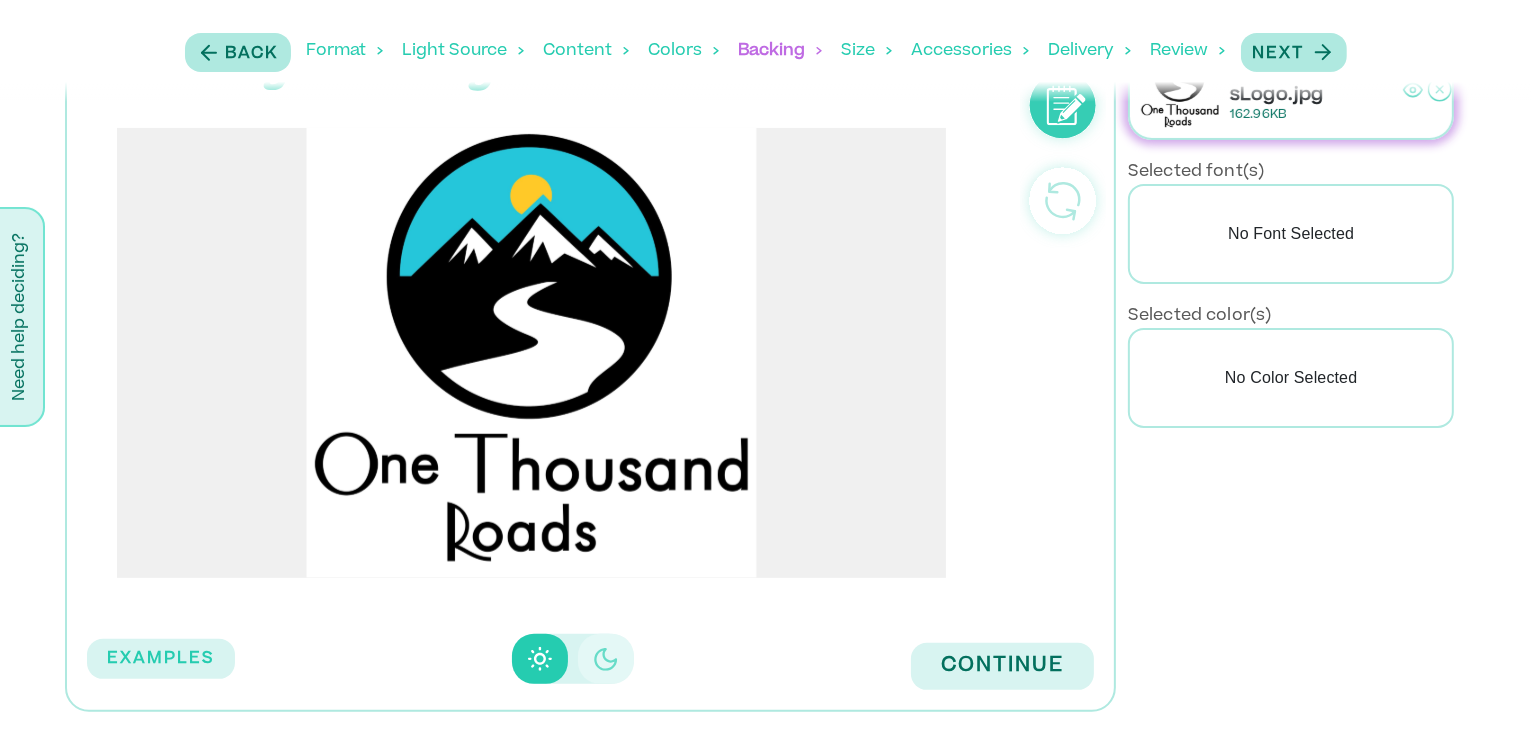 click at bounding box center [605, 659] 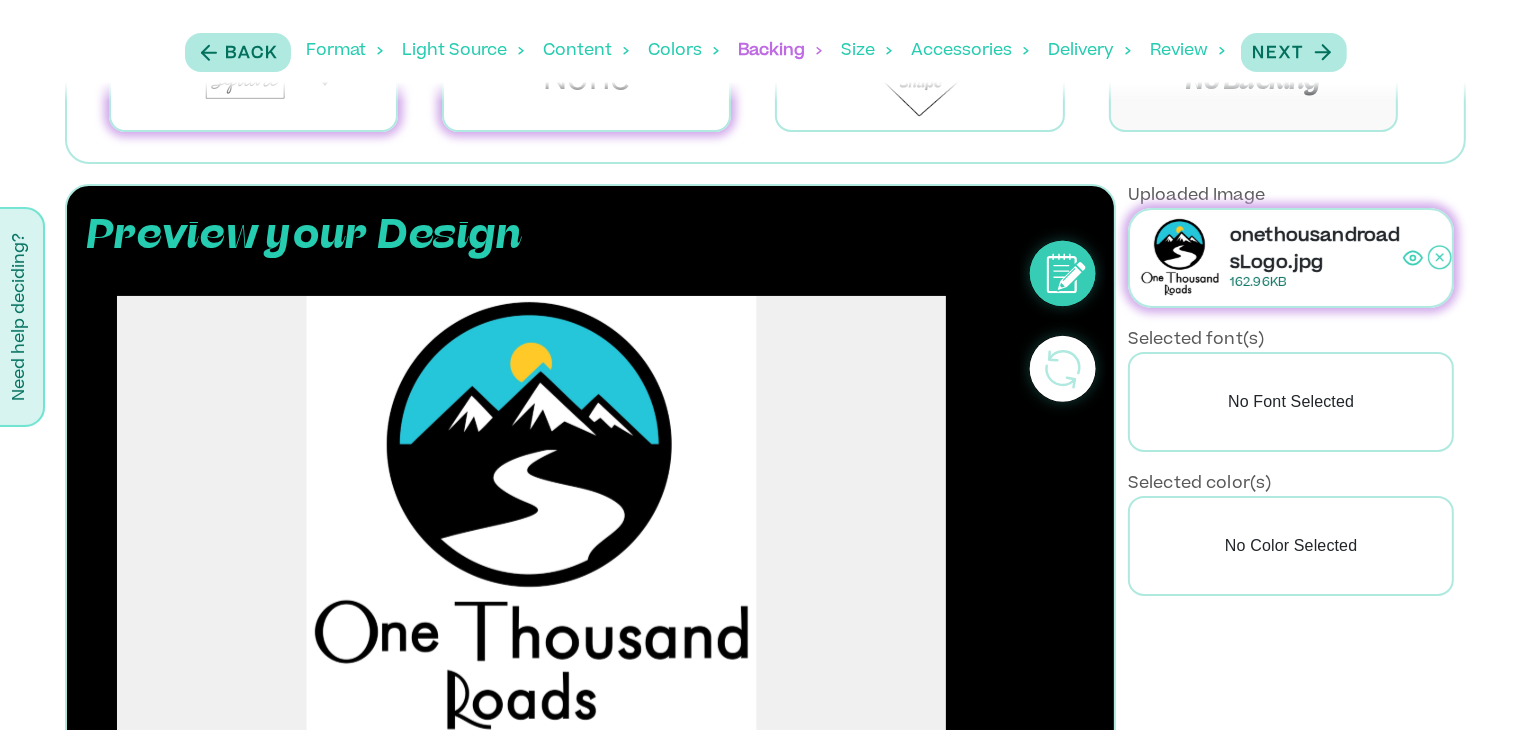 scroll, scrollTop: 472, scrollLeft: 0, axis: vertical 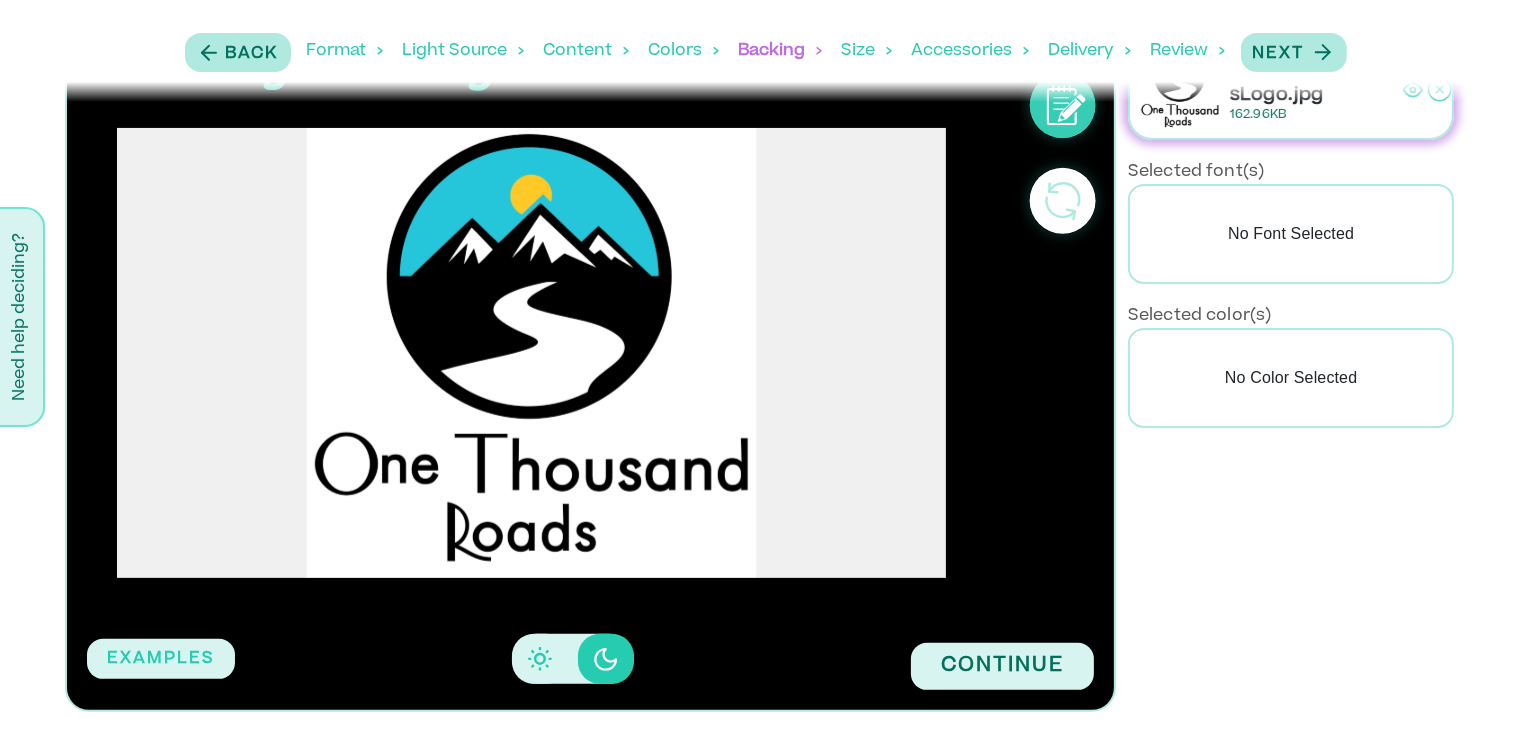 click at bounding box center (606, 659) 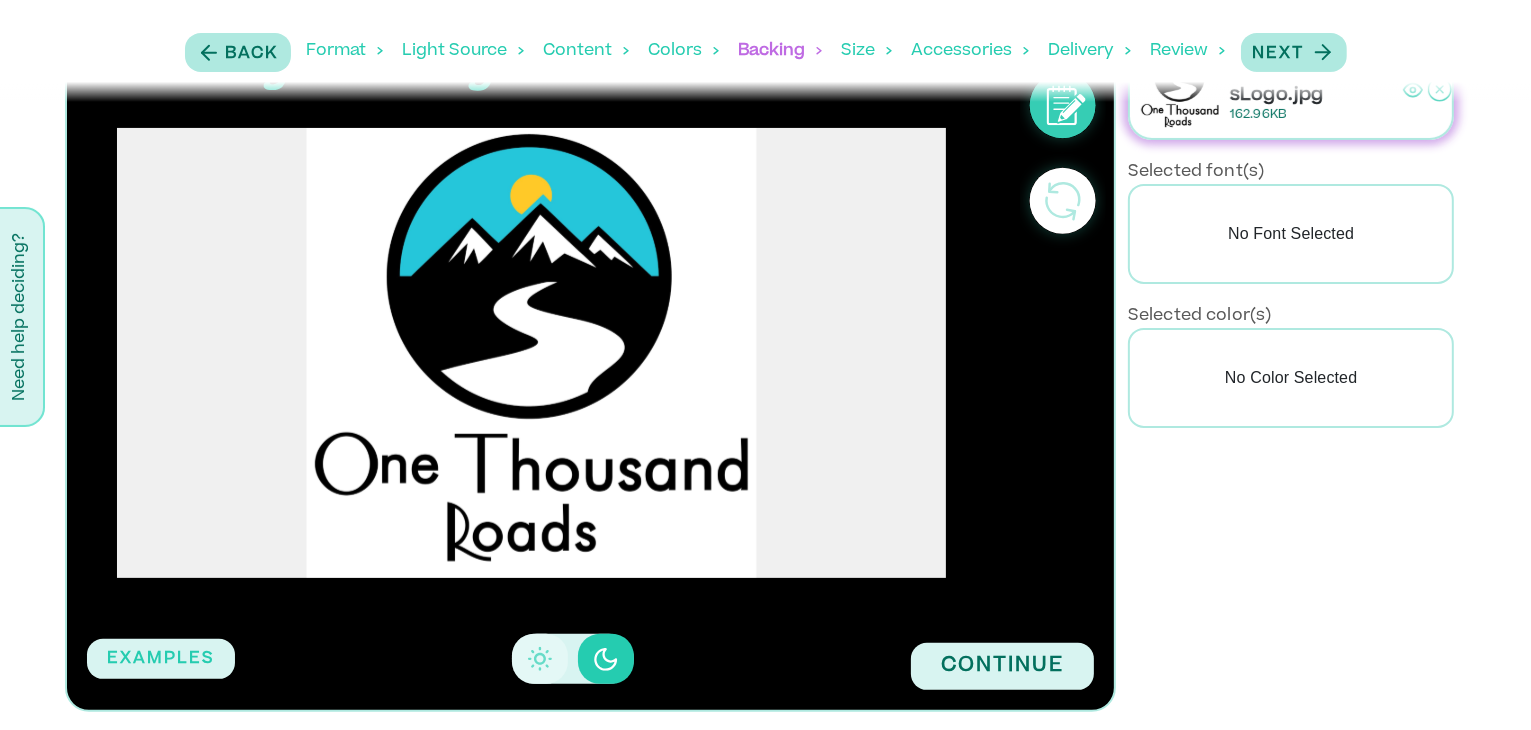 click at bounding box center [550, 659] 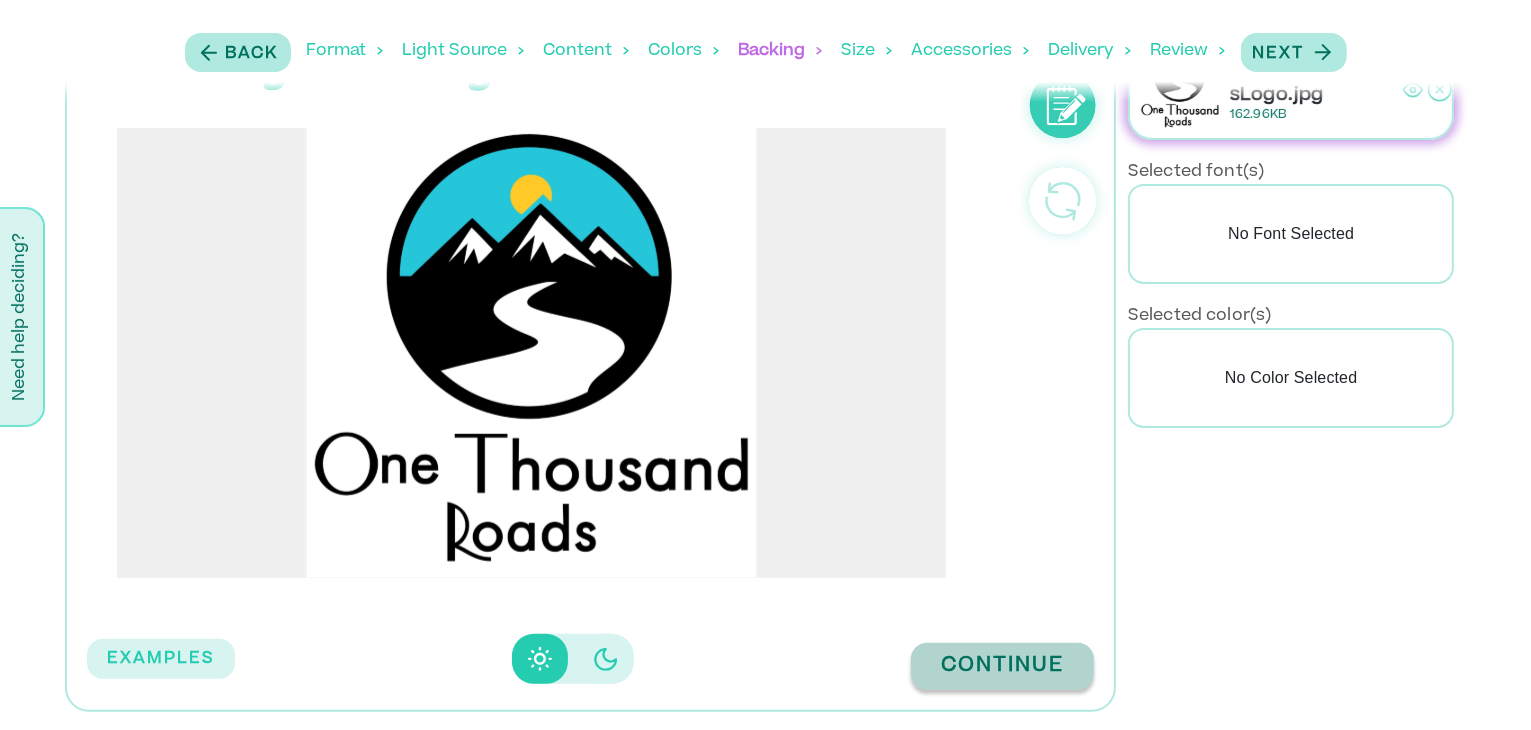click on "Continue" at bounding box center [1002, 666] 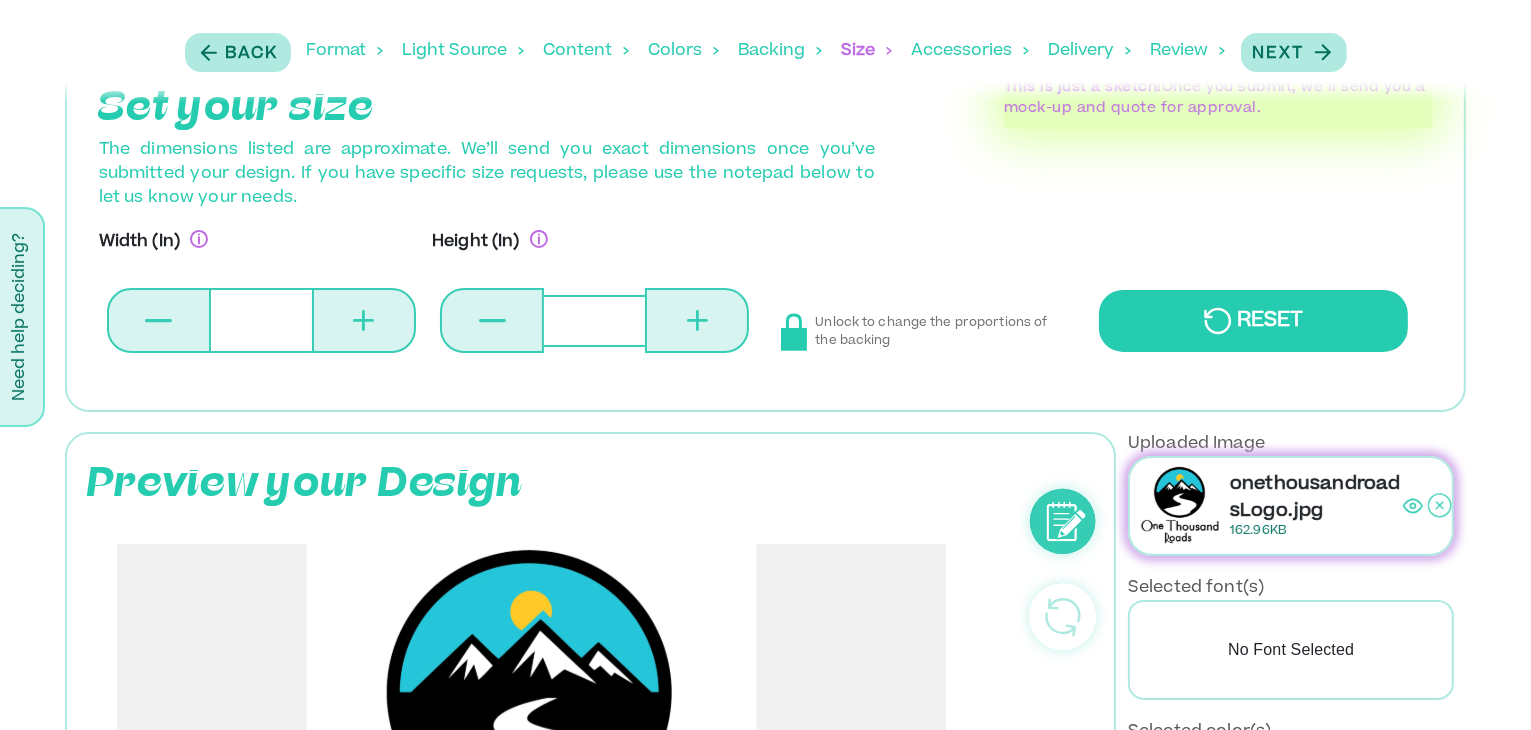 scroll, scrollTop: 0, scrollLeft: 0, axis: both 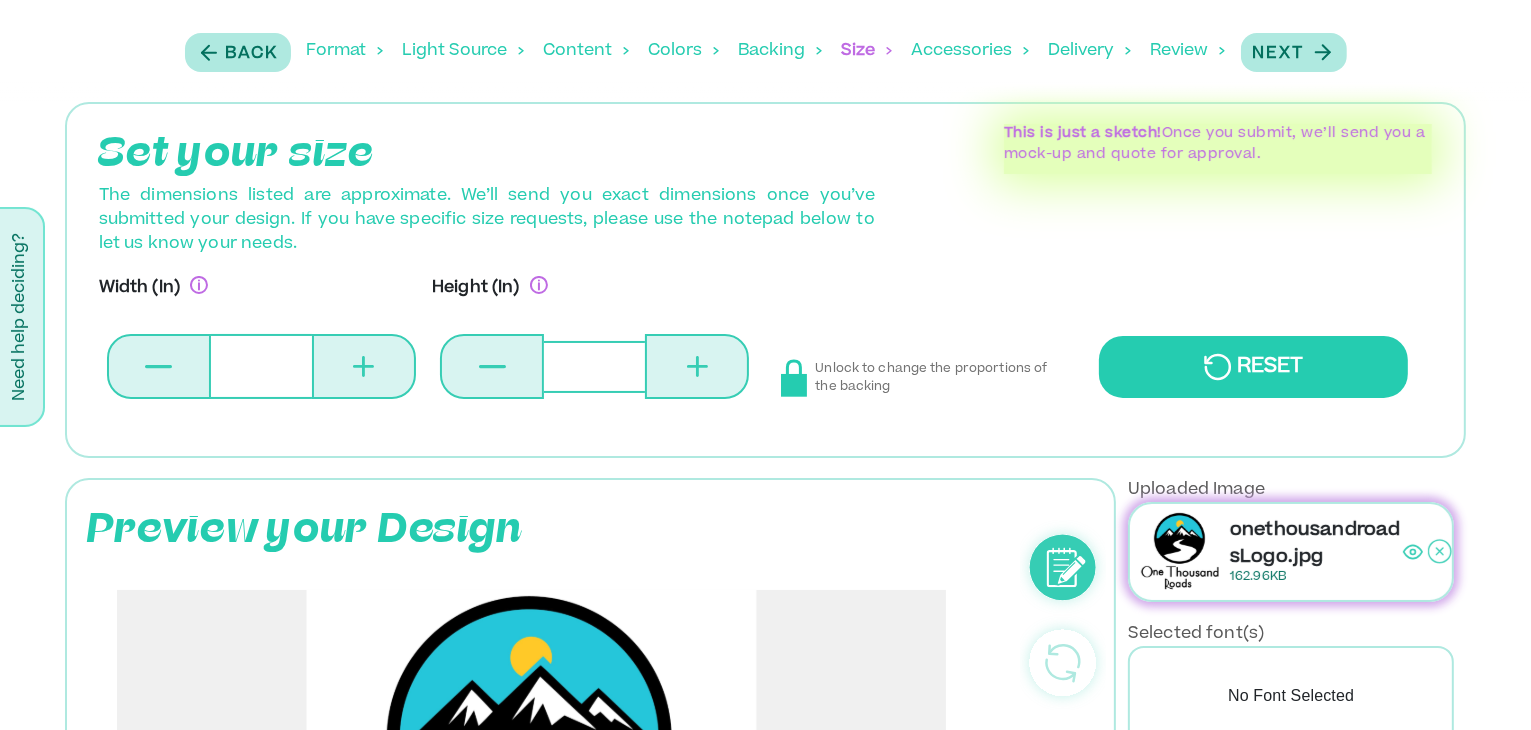 click on "*" at bounding box center [261, 366] 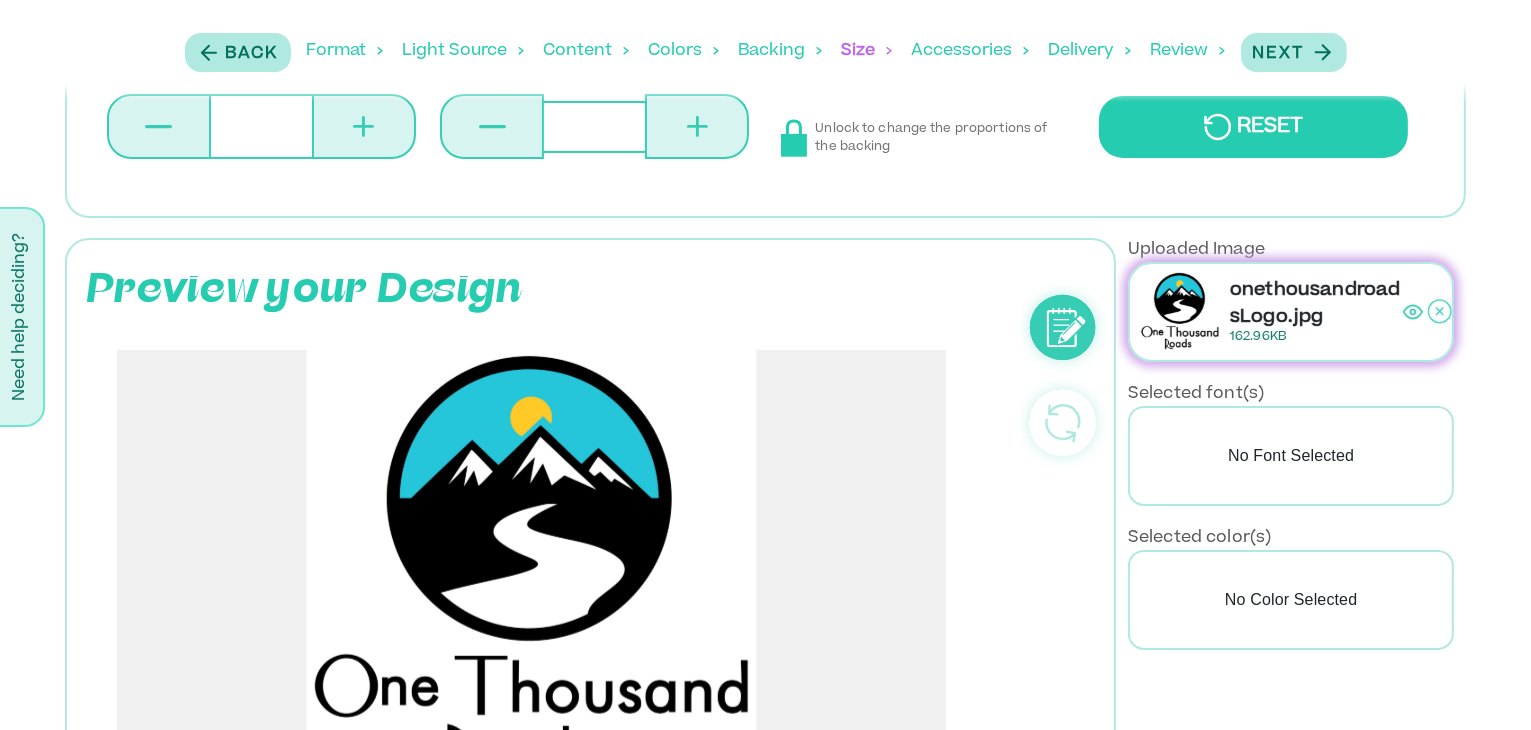 scroll, scrollTop: 0, scrollLeft: 0, axis: both 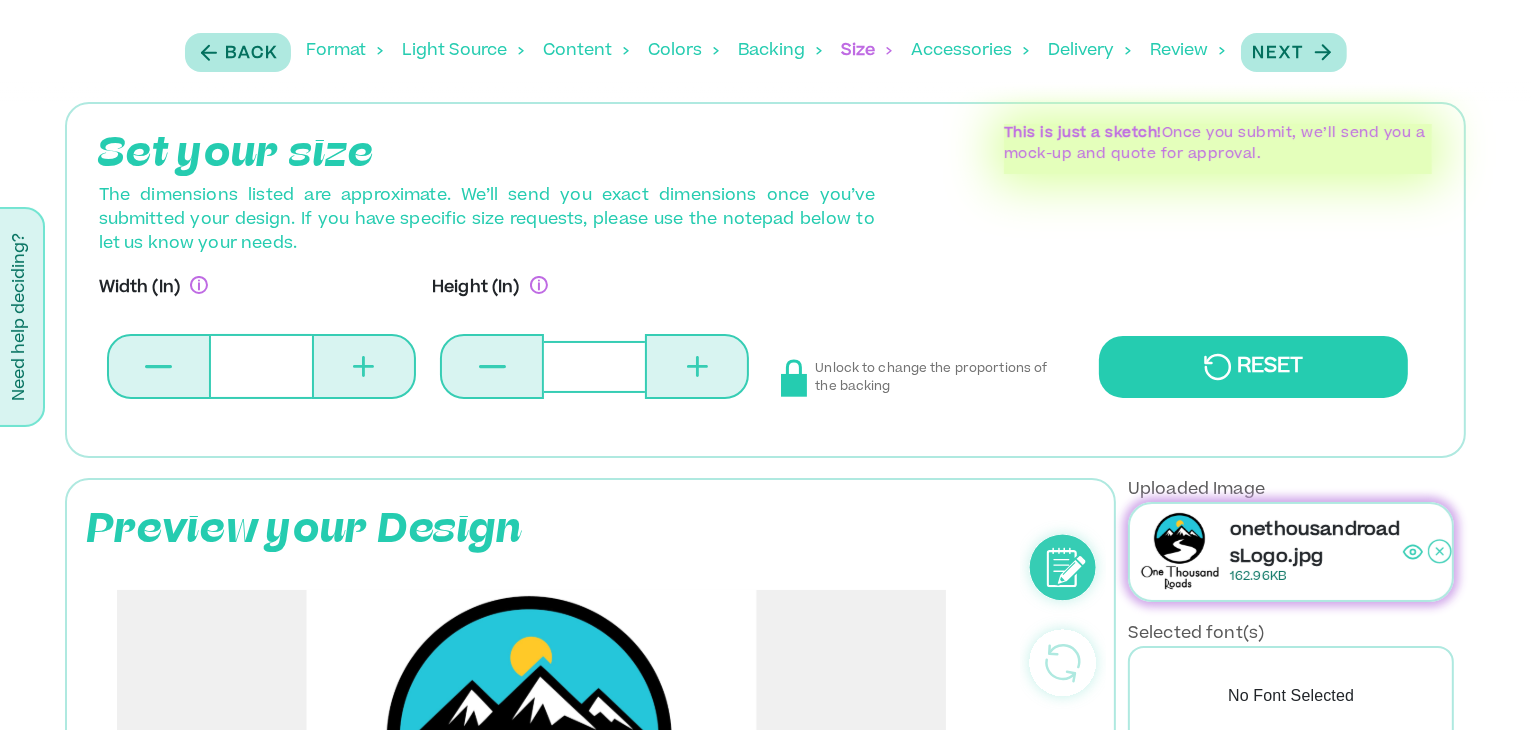click at bounding box center [364, 366] 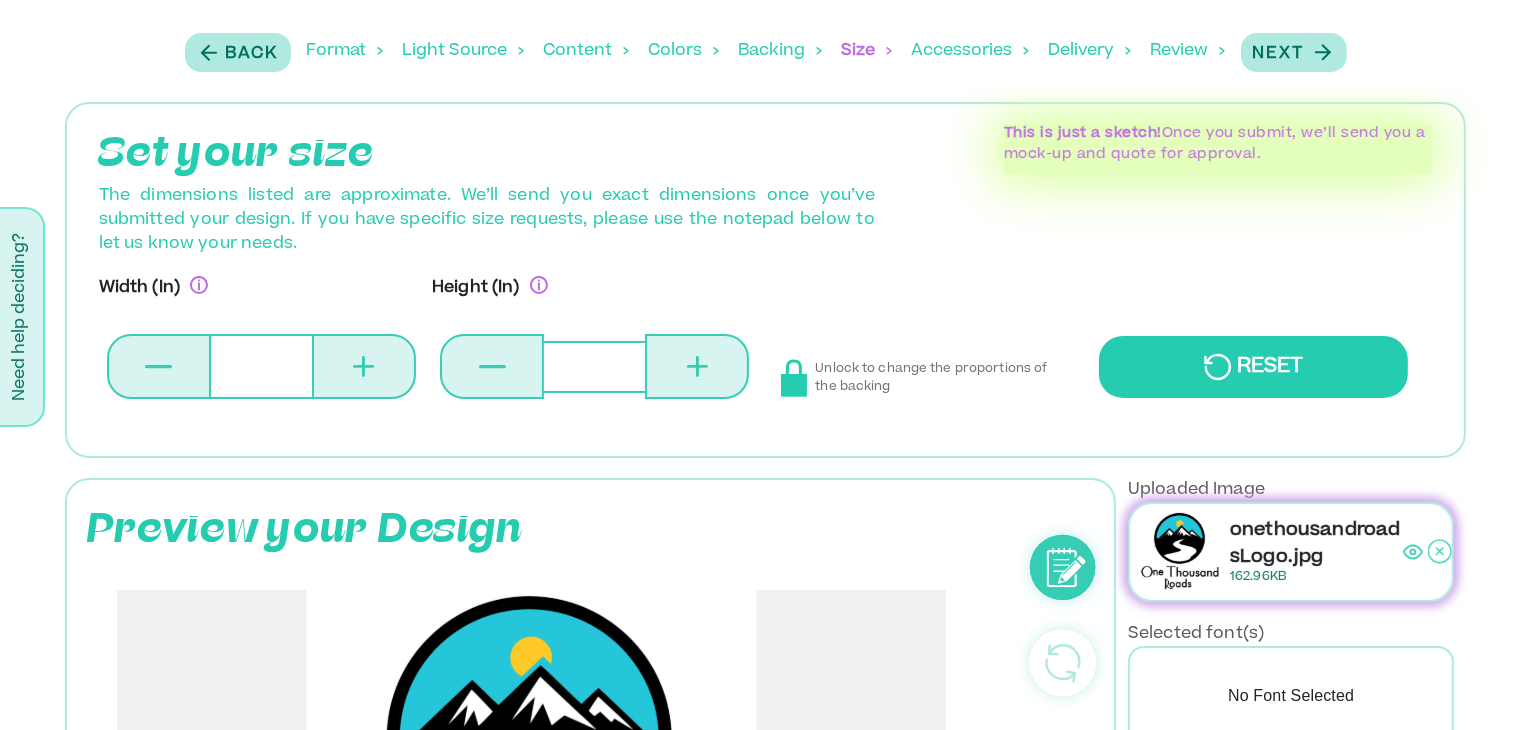 click at bounding box center (159, 366) 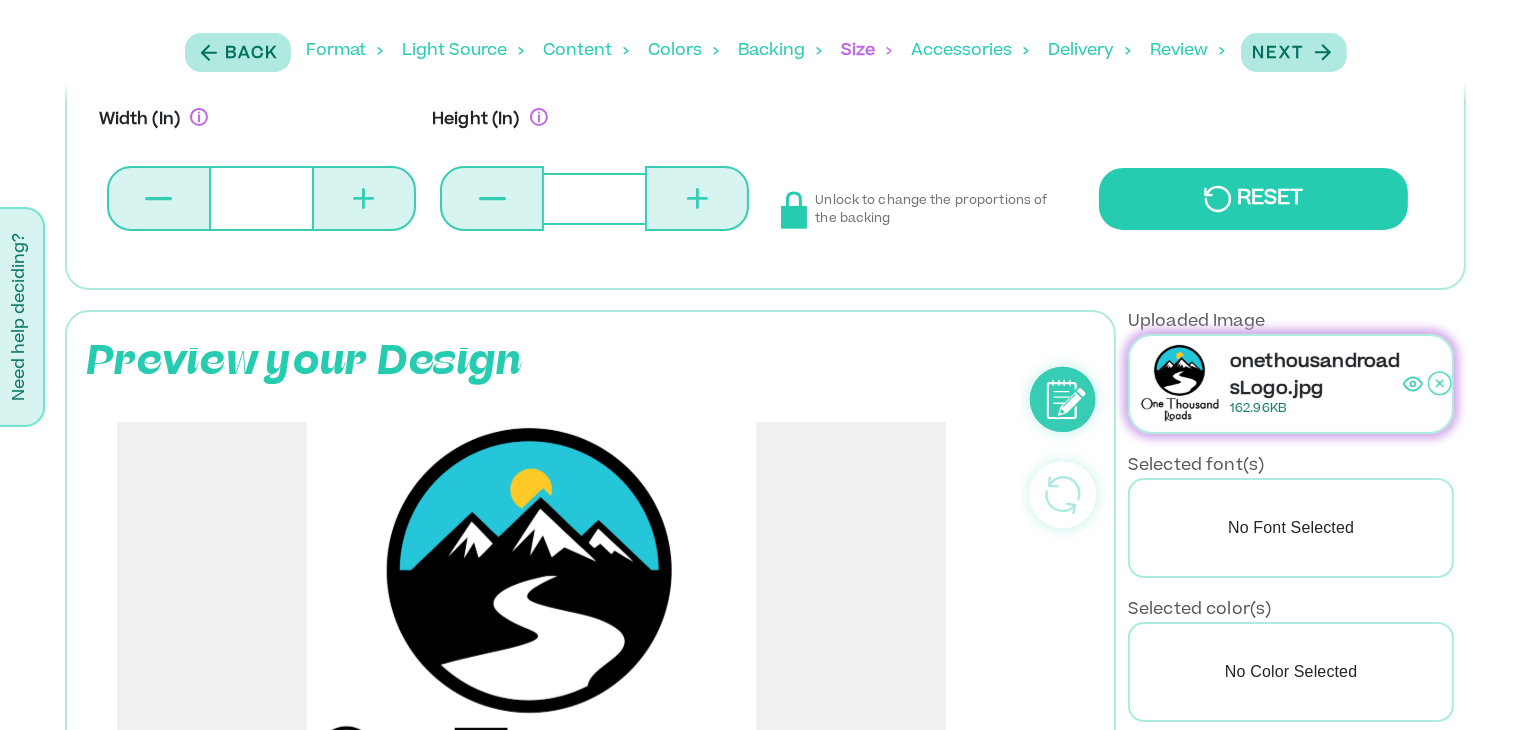 scroll, scrollTop: 463, scrollLeft: 0, axis: vertical 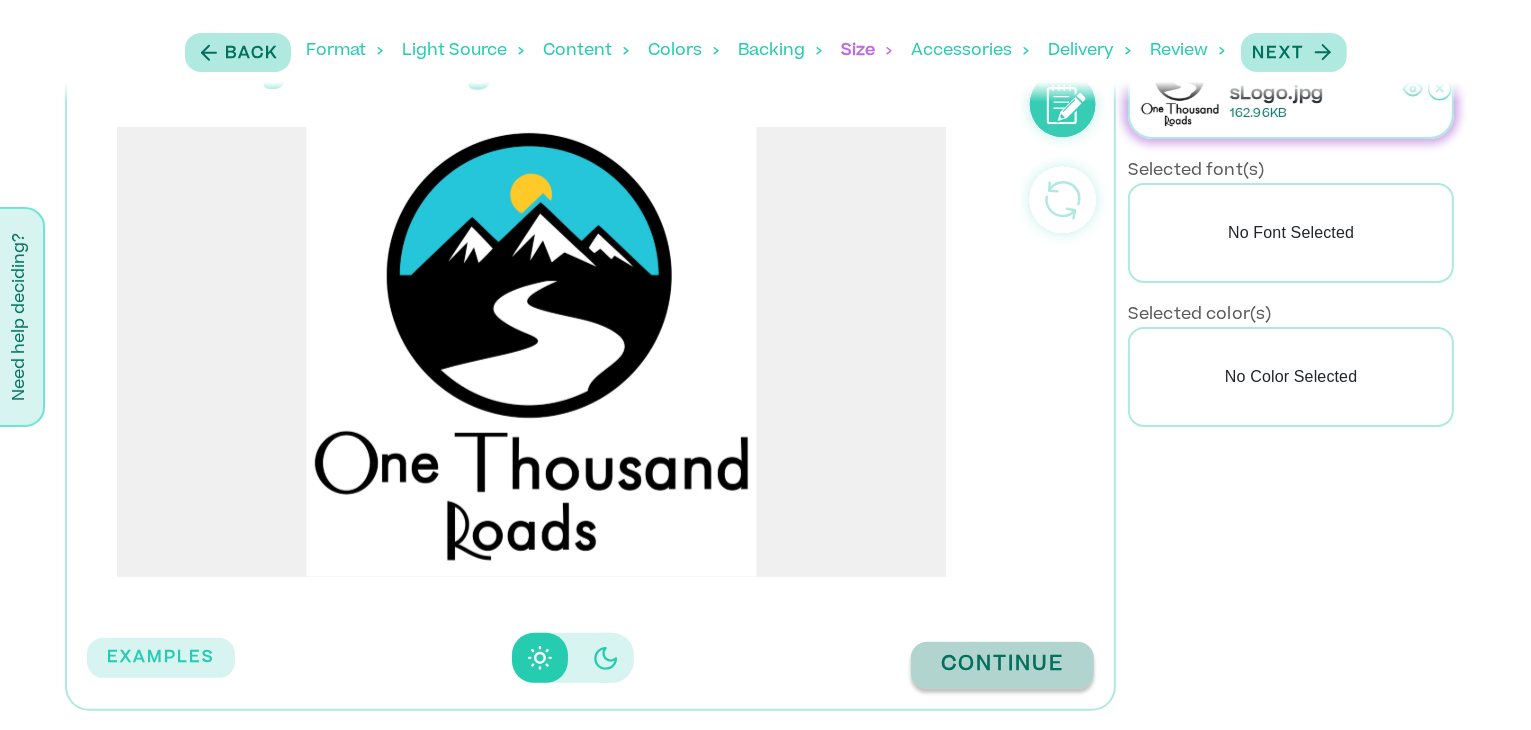 click on "Continue" at bounding box center [1002, 665] 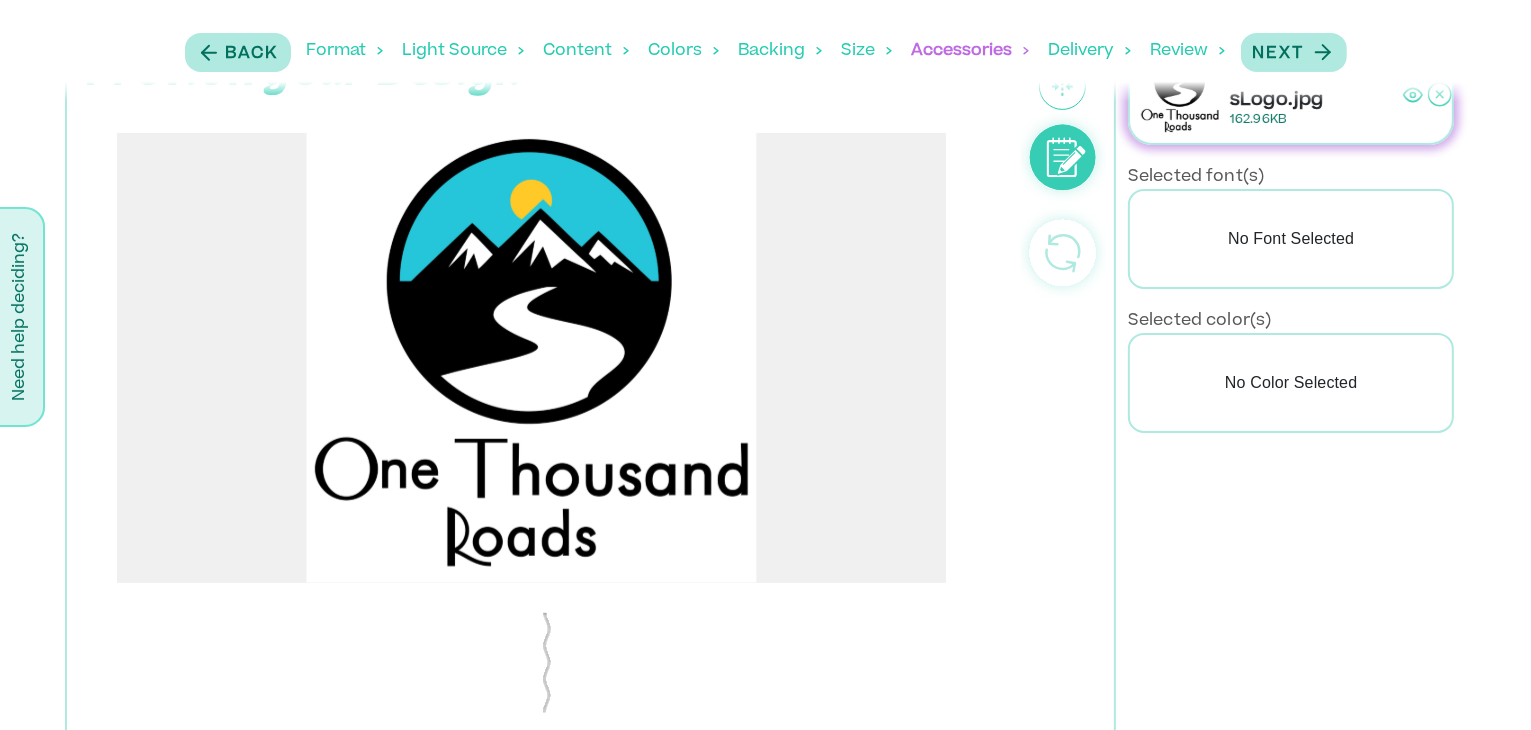 scroll, scrollTop: 572, scrollLeft: 0, axis: vertical 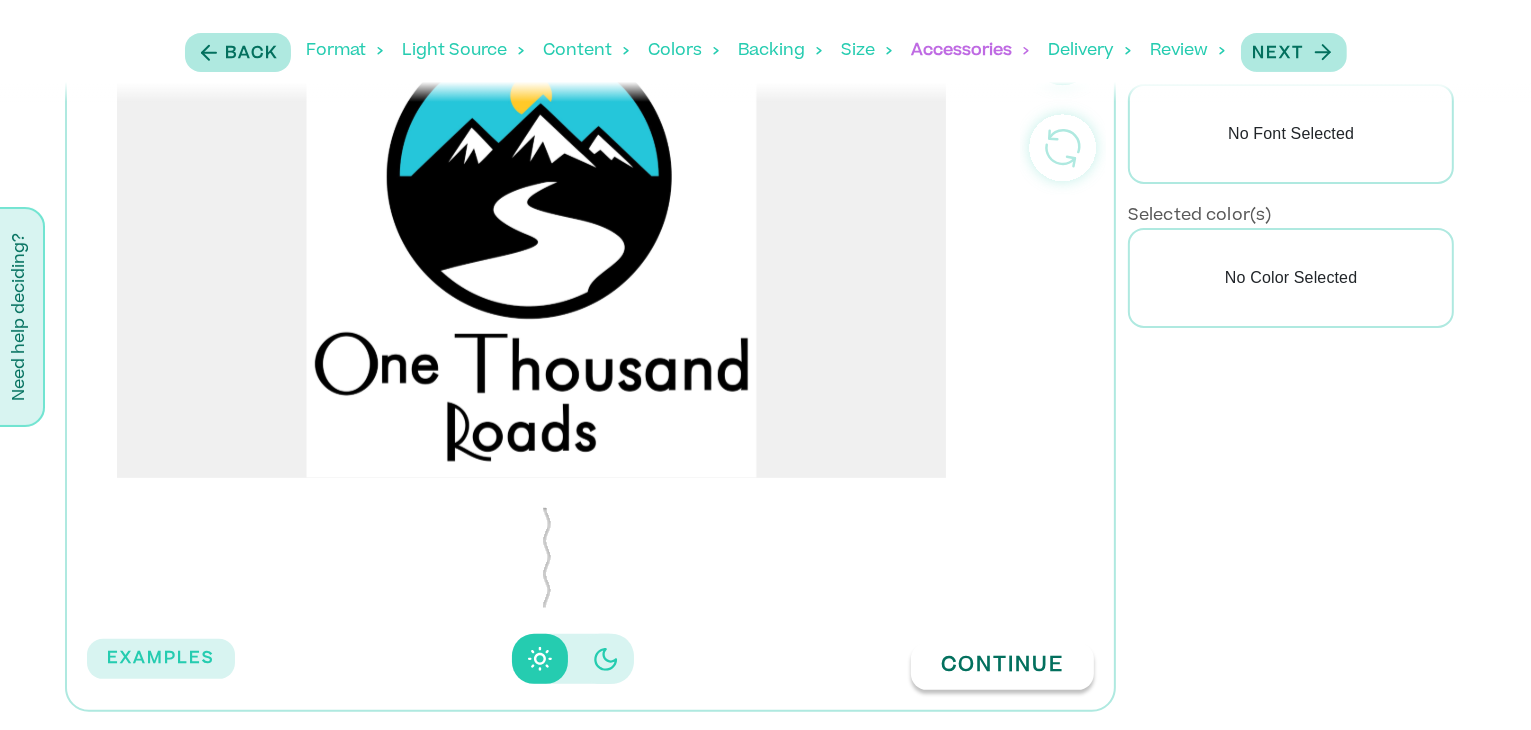 click on "Continue" at bounding box center (1002, 666) 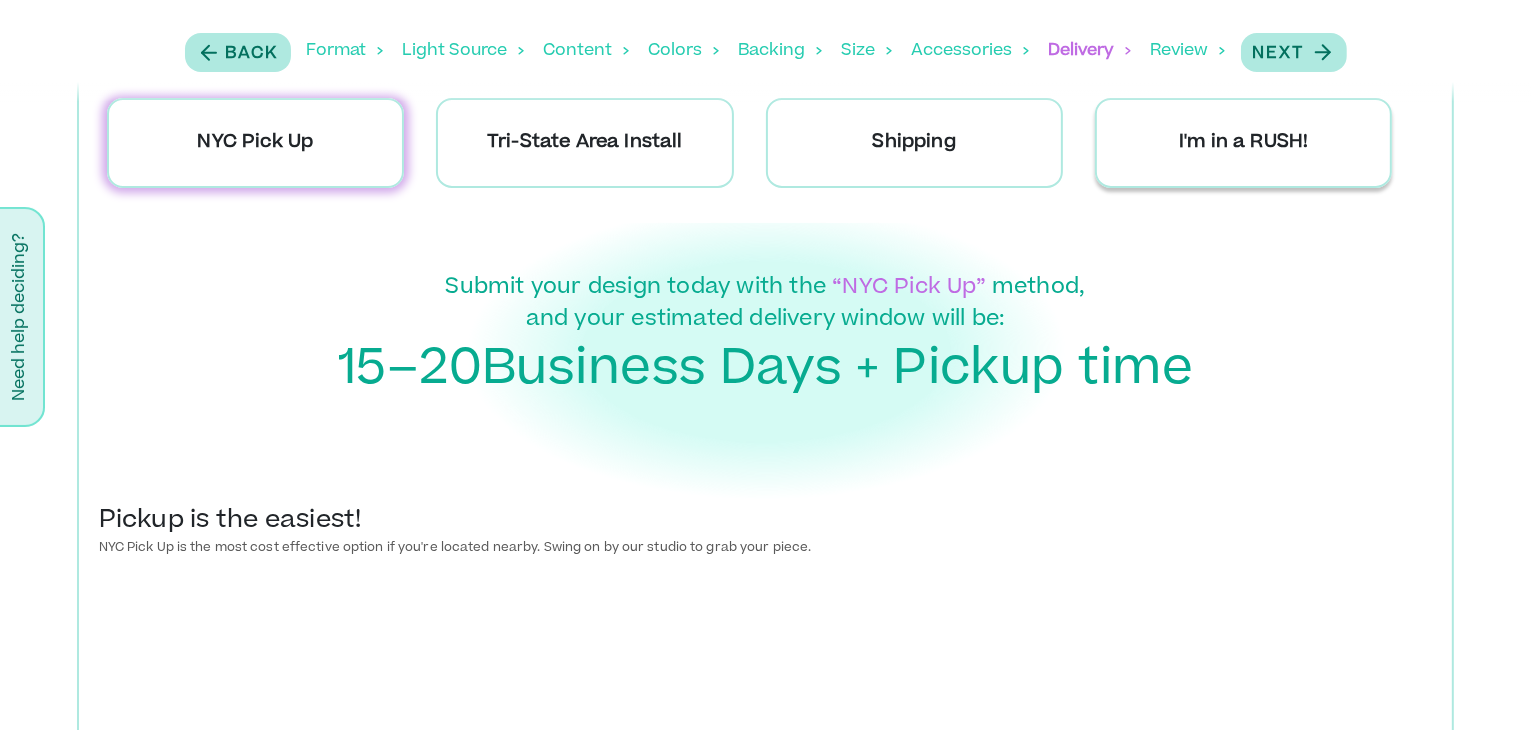 scroll, scrollTop: 158, scrollLeft: 0, axis: vertical 